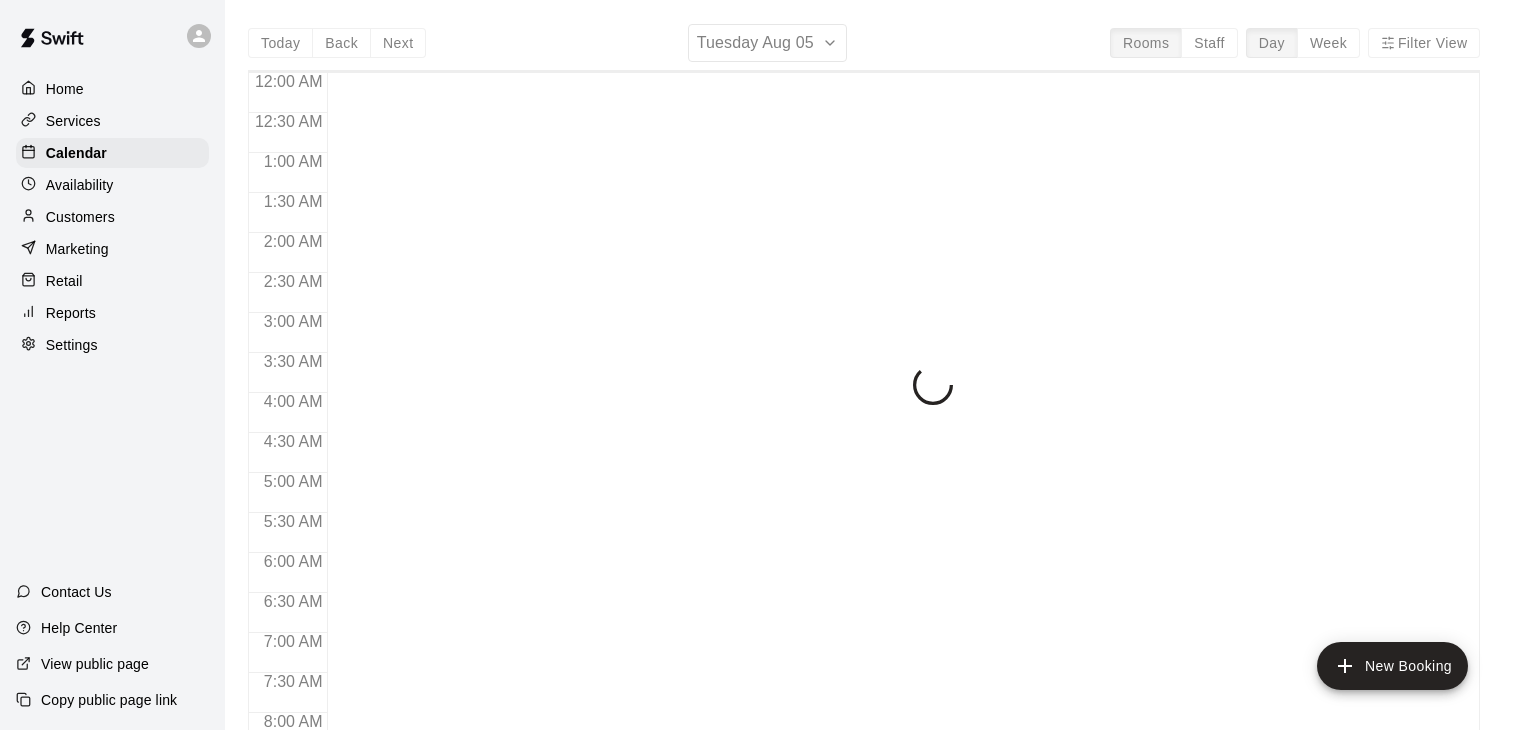 scroll, scrollTop: 0, scrollLeft: 0, axis: both 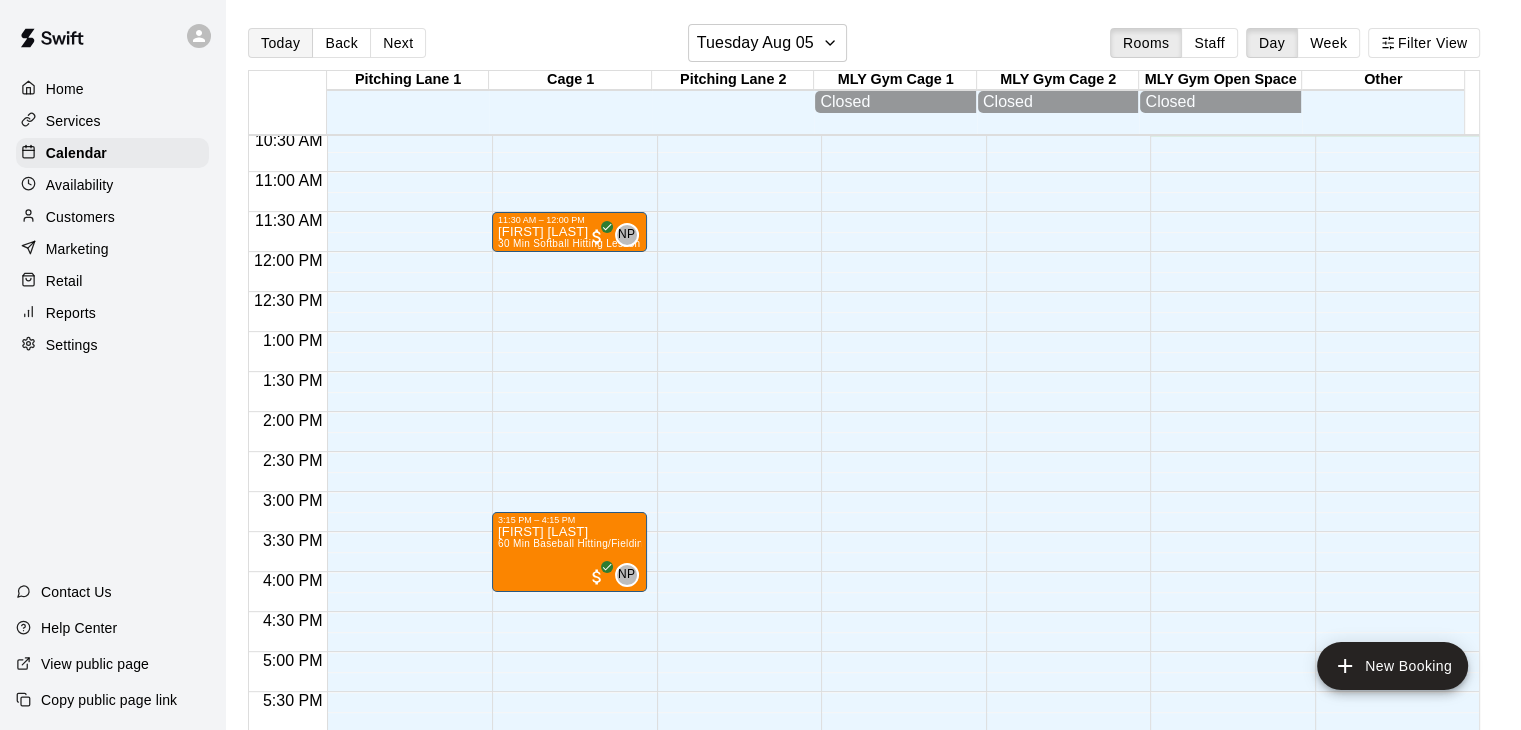 click on "Today" at bounding box center (280, 43) 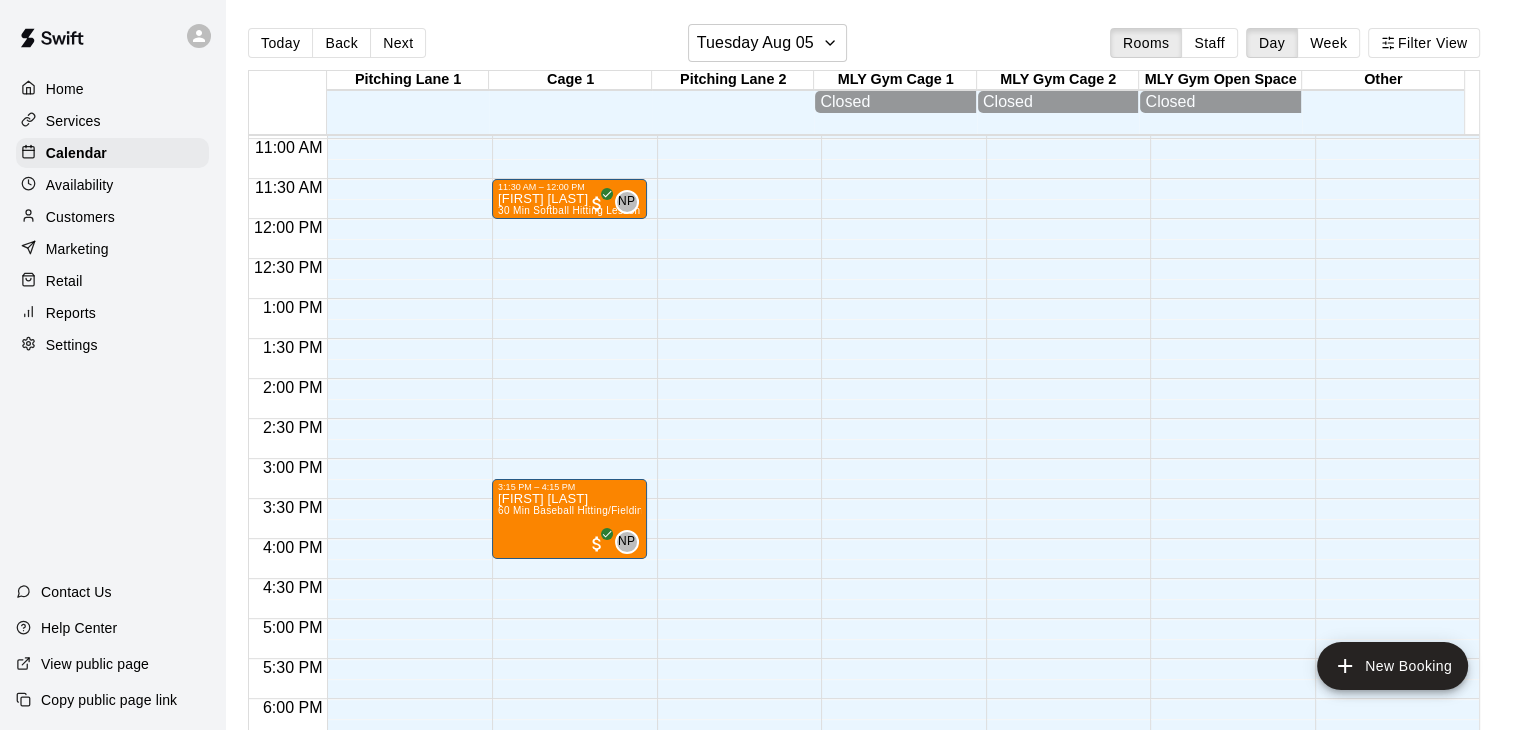 scroll, scrollTop: 844, scrollLeft: 0, axis: vertical 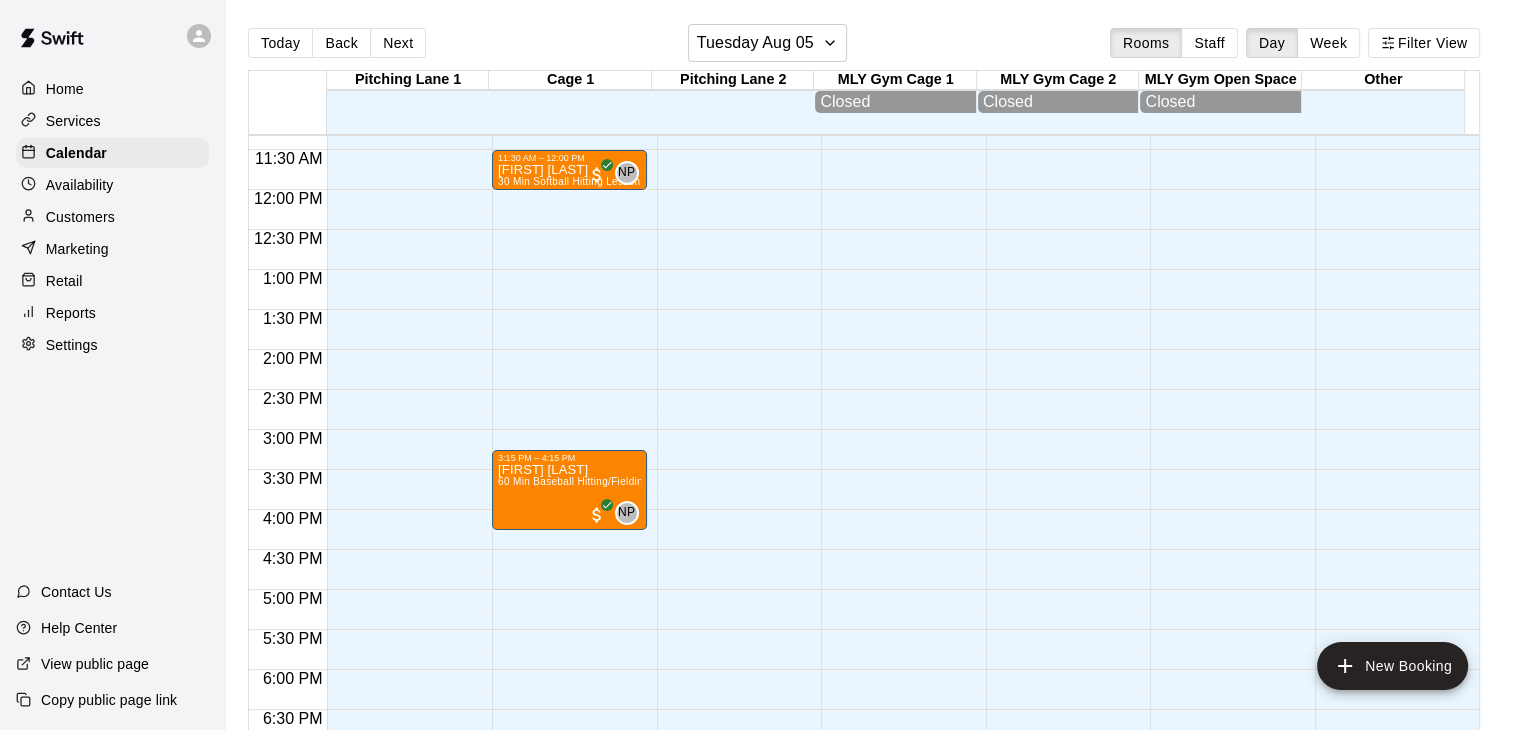 drag, startPoint x: 1346, startPoint y: 43, endPoint x: 1333, endPoint y: 44, distance: 13.038404 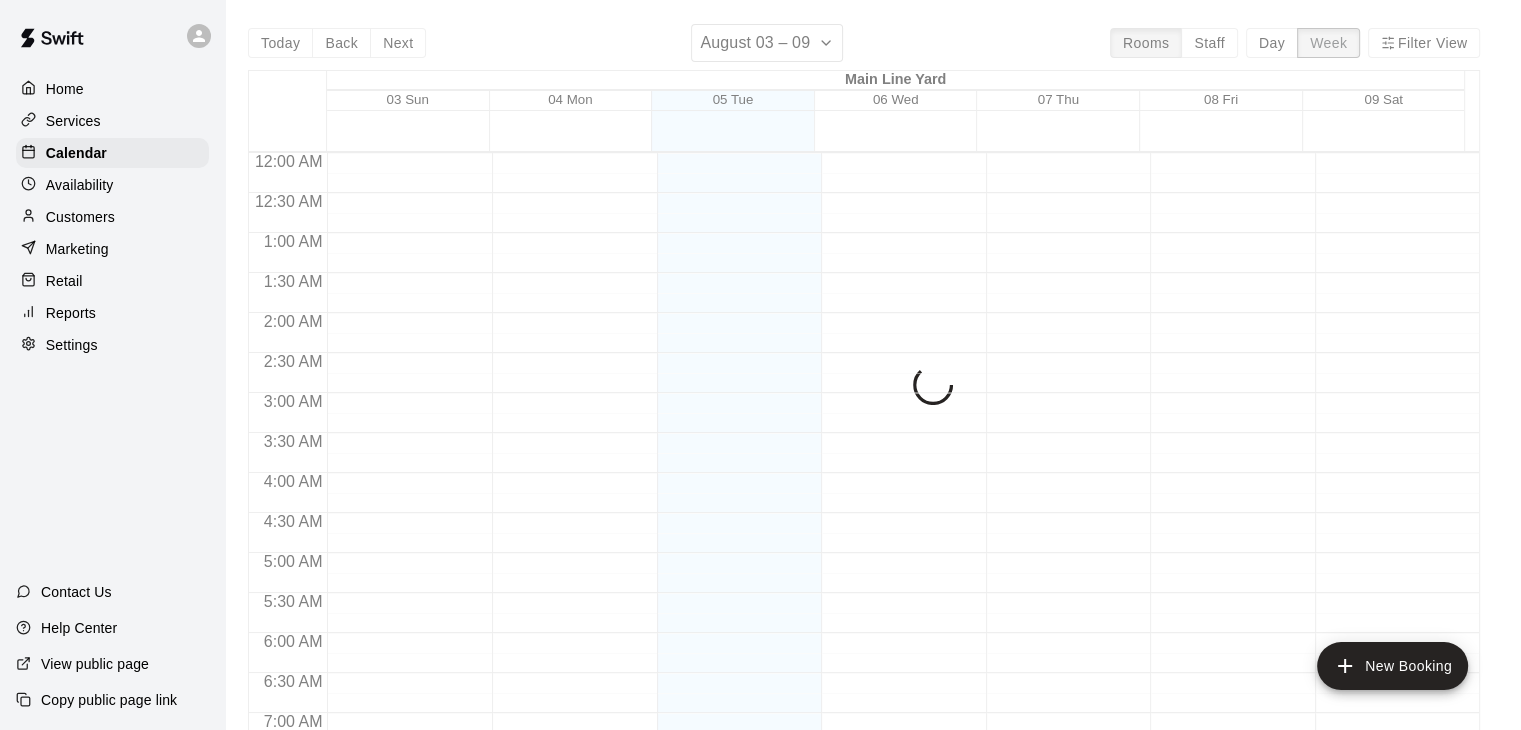 scroll, scrollTop: 867, scrollLeft: 0, axis: vertical 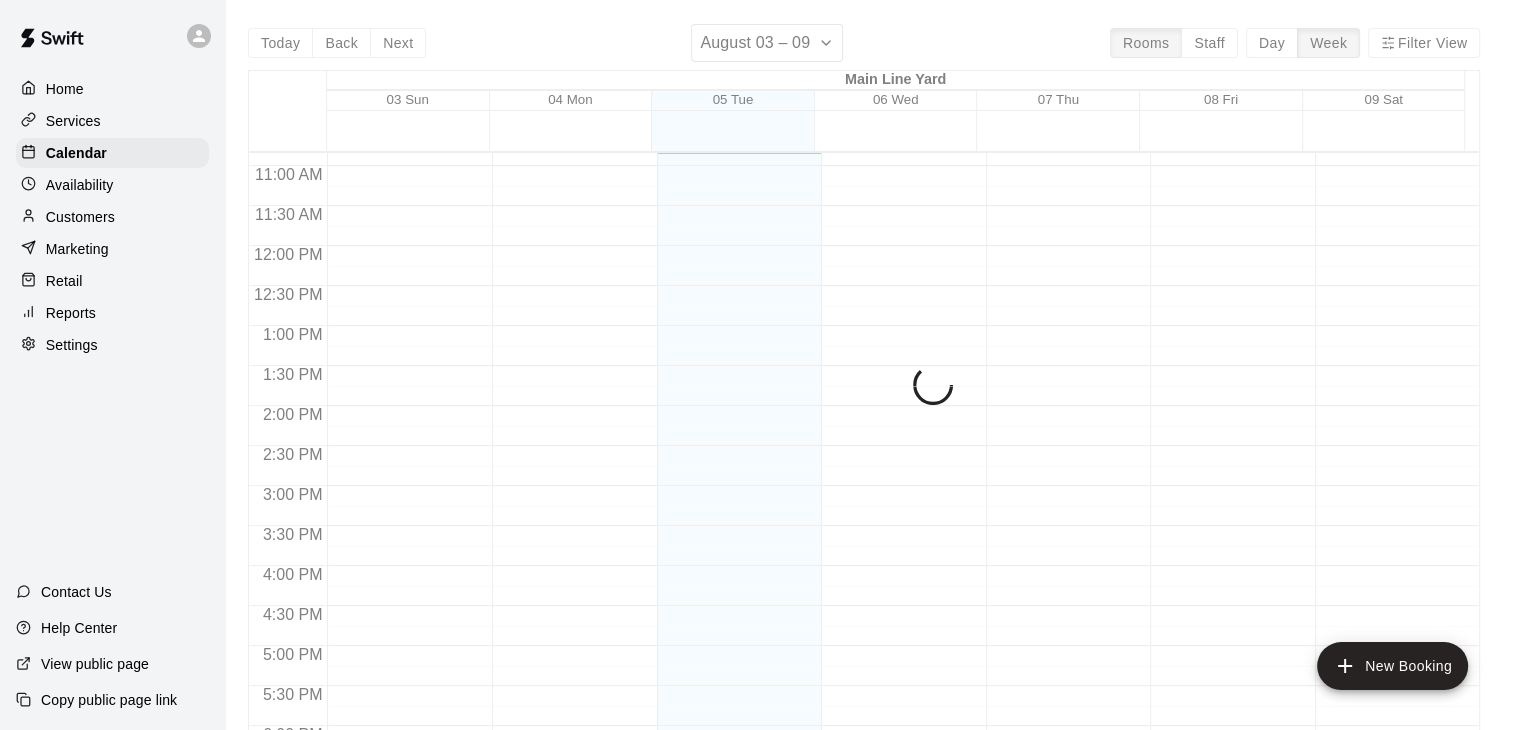 click on "Today Back Next August 03 – 09 Rooms Staff Day Week Filter View Main Line Yard 03 Sun 04 Mon 05 Tue 06 Wed 07 Thu 08 Fri 09 Sat 12:00 AM 12:30 AM 1:00 AM 1:30 AM 2:00 AM 2:30 AM 3:00 AM 3:30 AM 4:00 AM 4:30 AM 5:00 AM 5:30 AM 6:00 AM 6:30 AM 7:00 AM 7:30 AM 8:00 AM 8:30 AM 9:00 AM 9:30 AM 10:00 AM 10:30 AM 11:00 AM 11:30 AM 12:00 PM 12:30 PM 1:00 PM 1:30 PM 2:00 PM 2:30 PM 3:00 PM 3:30 PM 4:00 PM 4:30 PM 5:00 PM 5:30 PM 6:00 PM 6:30 PM 7:00 PM 7:30 PM 8:00 PM 8:30 PM 9:00 PM 9:30 PM 10:00 PM 10:30 PM 11:00 PM 11:30 PM" at bounding box center [864, 389] 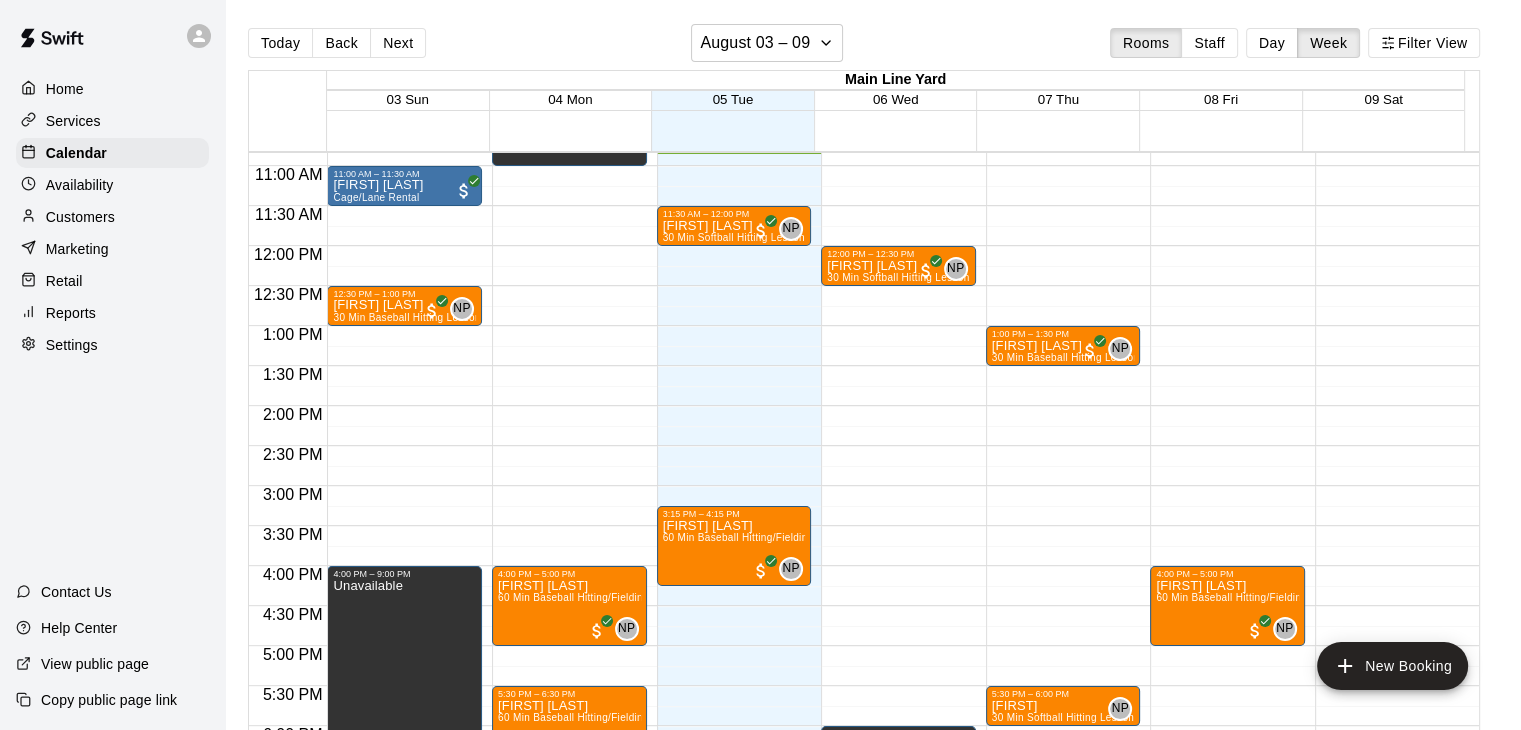 click on "Next" at bounding box center [398, 43] 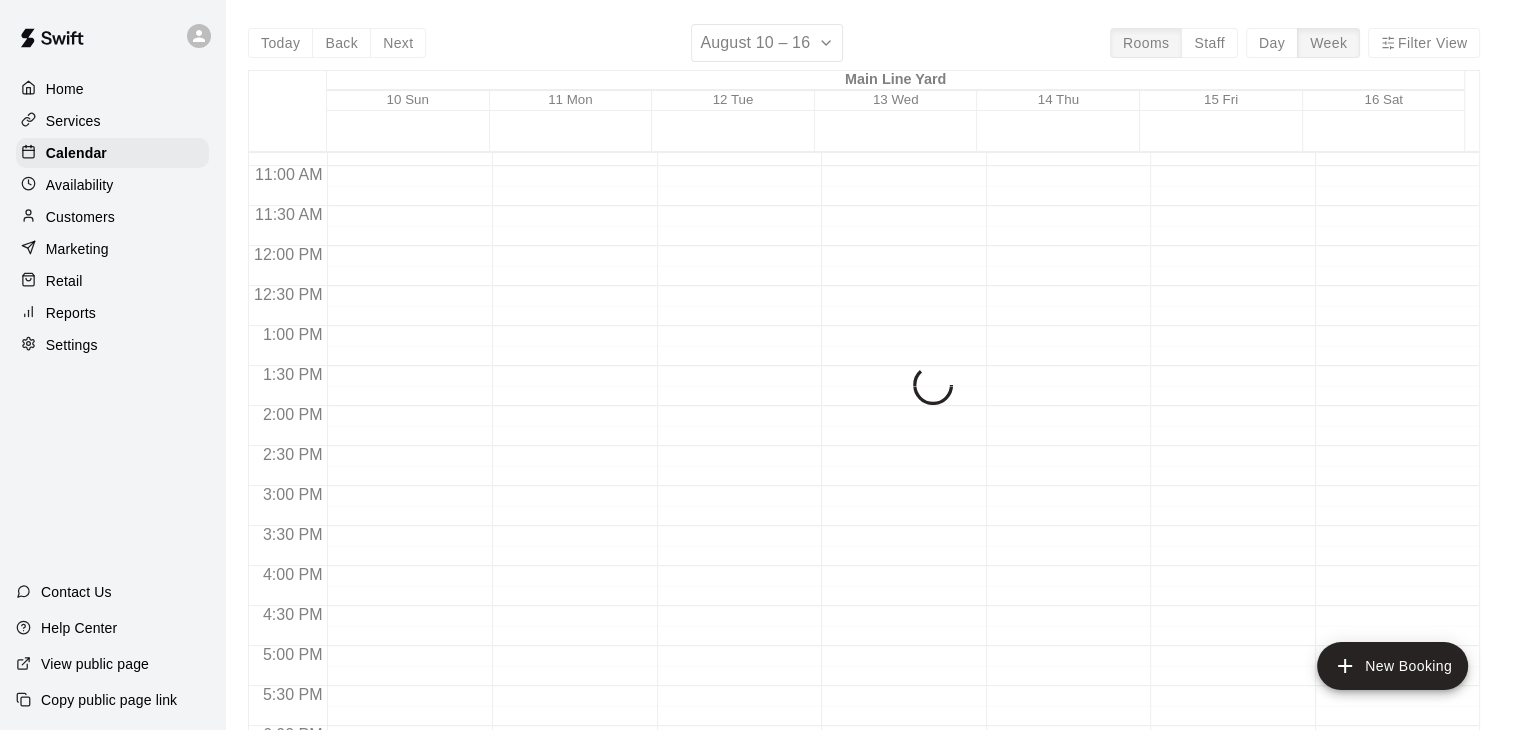 click on "Today Back Next August 10 – 16 Rooms Staff Day Week Filter View Main Line Yard 10 Sun 11 Mon 12 Tue 13 Wed 14 Thu 15 Fri 16 Sat 12:00 AM 12:30 AM 1:00 AM 1:30 AM 2:00 AM 2:30 AM 3:00 AM 3:30 AM 4:00 AM 4:30 AM 5:00 AM 5:30 AM 6:00 AM 6:30 AM 7:00 AM 7:30 AM 8:00 AM 8:30 AM 9:00 AM 9:30 AM 10:00 AM 10:30 AM 11:00 AM 11:30 AM 12:00 PM 12:30 PM 1:00 PM 1:30 PM 2:00 PM 2:30 PM 3:00 PM 3:30 PM 4:00 PM 4:30 PM 5:00 PM 5:30 PM 6:00 PM 6:30 PM 7:00 PM 7:30 PM 8:00 PM 8:30 PM 9:00 PM 9:30 PM 10:00 PM 10:30 PM 11:00 PM 11:30 PM 12:00 AM – 8:00 AM Closed 10:00 PM – 11:59 PM Closed 12:00 AM – 8:00 AM Closed 10:00 PM – 11:59 PM Closed 12:00 AM – 8:00 AM Closed 10:00 PM – 11:59 PM Closed 12:00 AM – 8:00 AM Closed 10:00 PM – 11:59 PM Closed 12:00 AM – 8:00 AM Closed 10:00 PM – 11:59 PM Closed 12:00 AM – 8:00 AM Closed 10:00 PM – 11:59 PM Closed 12:00 AM – 8:00 AM Closed 10:00 PM – 11:59 PM Closed" at bounding box center (864, 389) 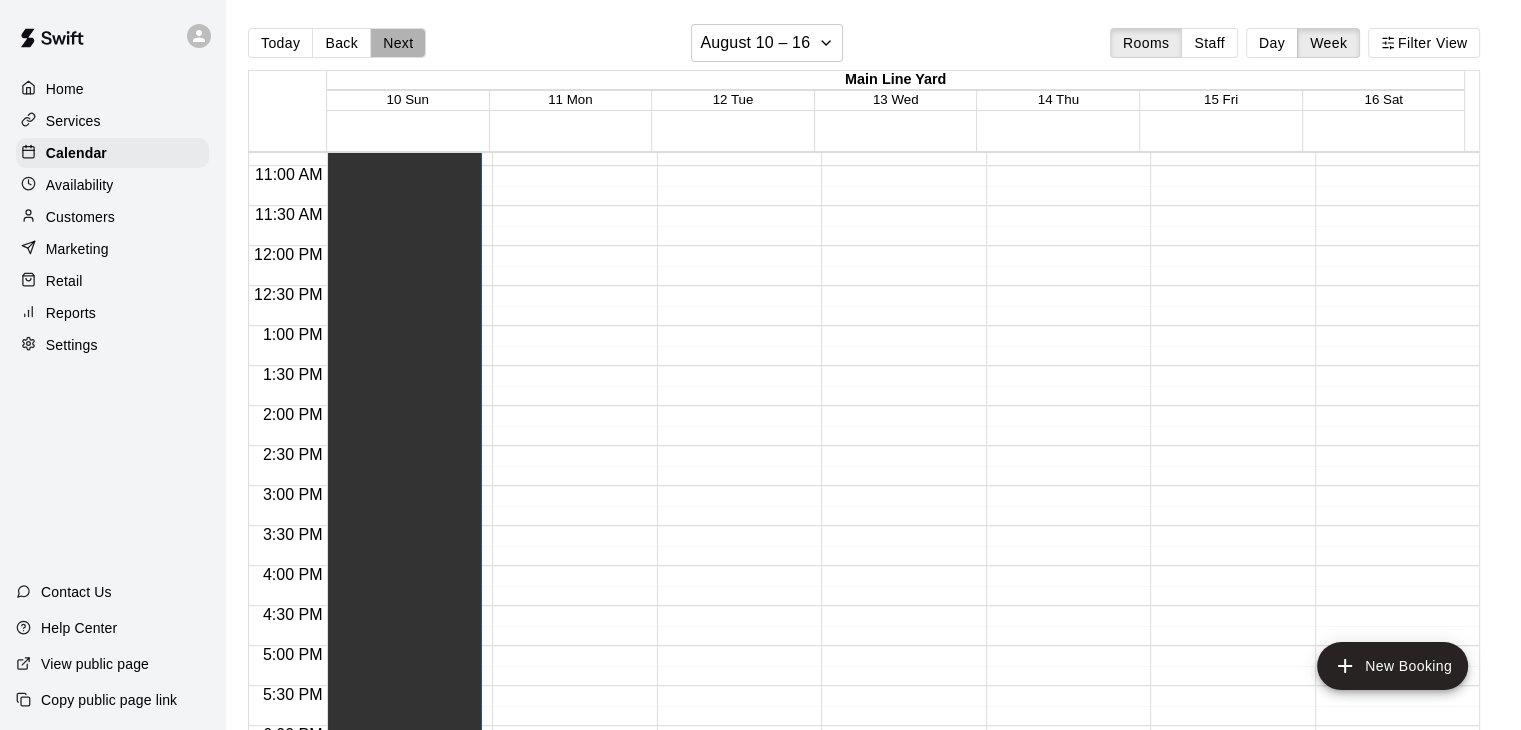 click on "Next" at bounding box center [398, 43] 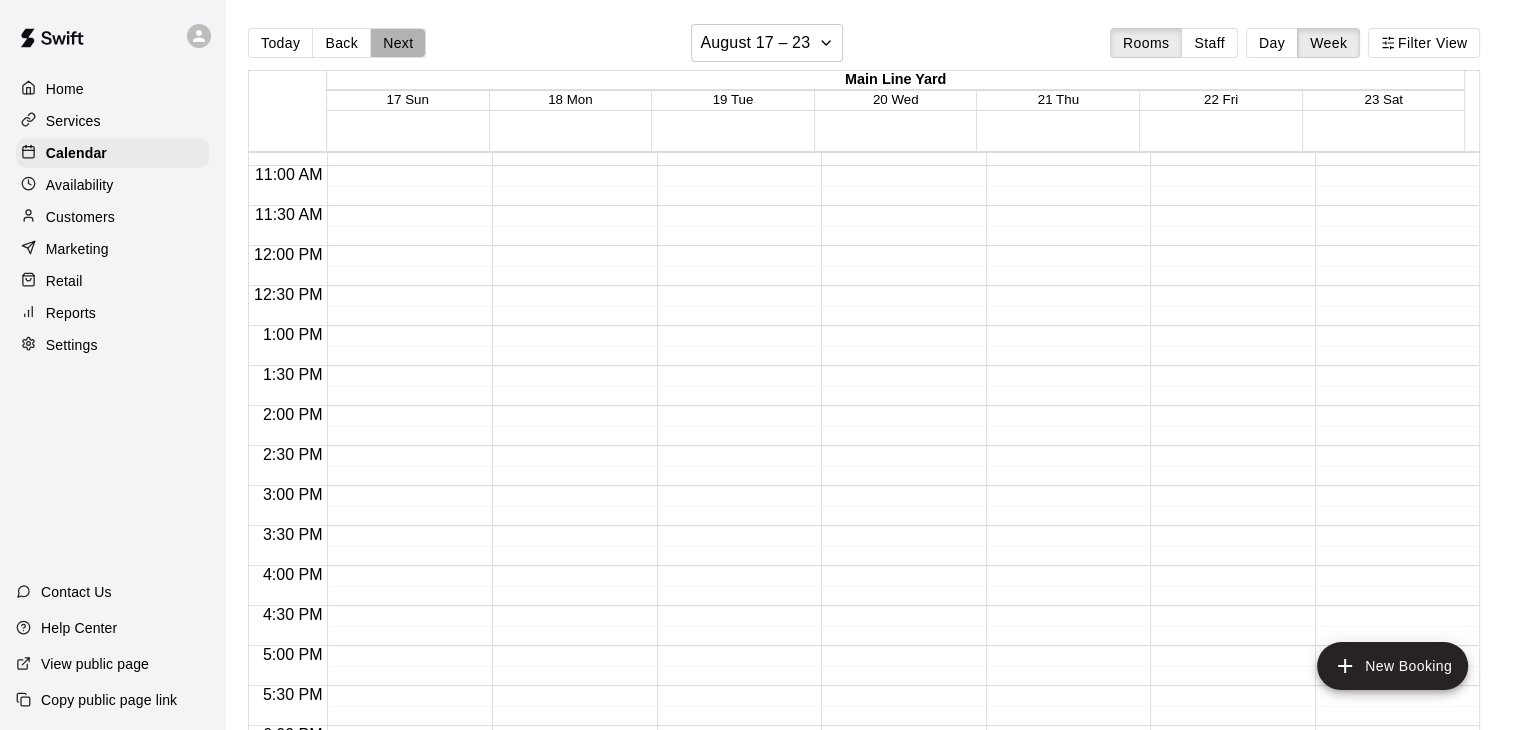 click on "Next" at bounding box center [398, 43] 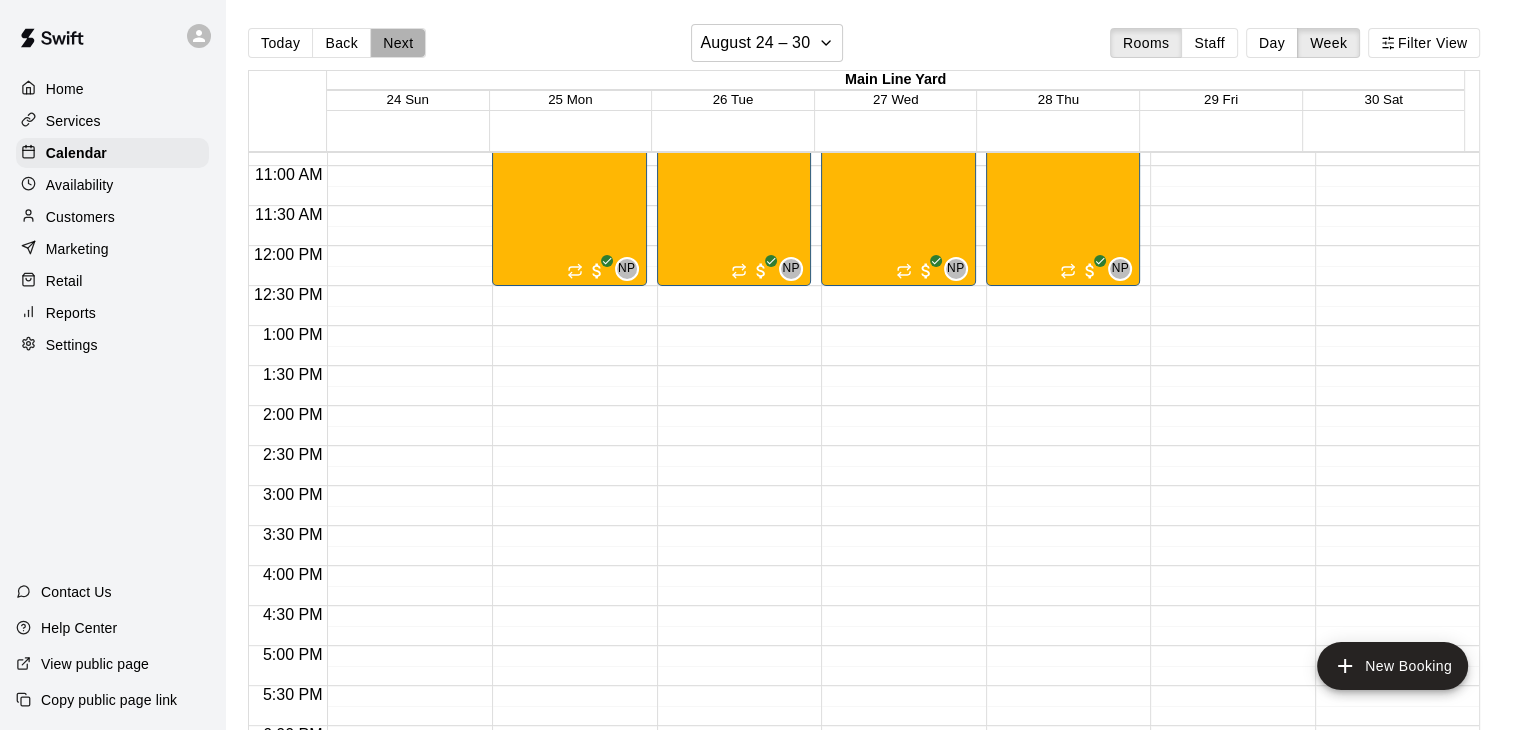 click on "Next" at bounding box center (398, 43) 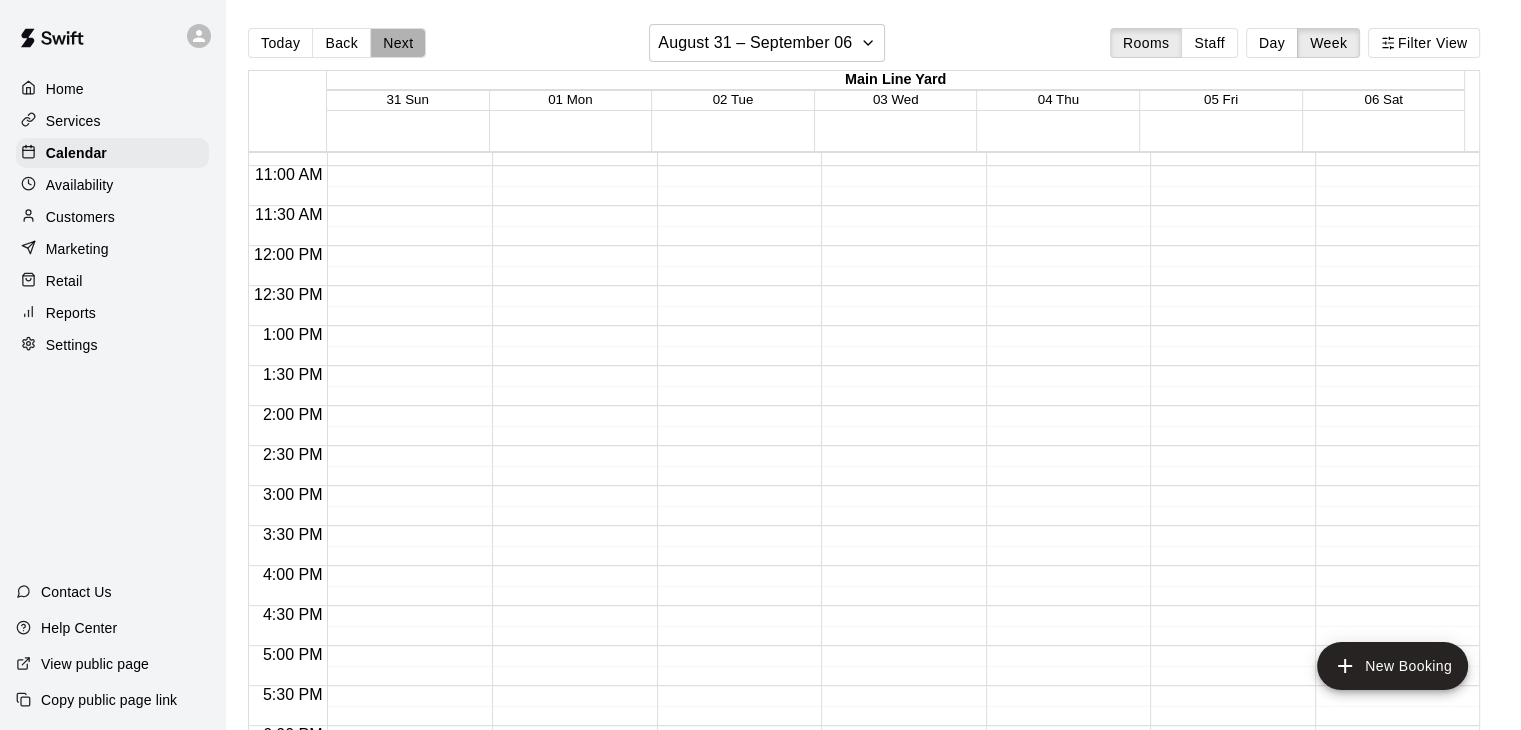 click on "Next" at bounding box center [398, 43] 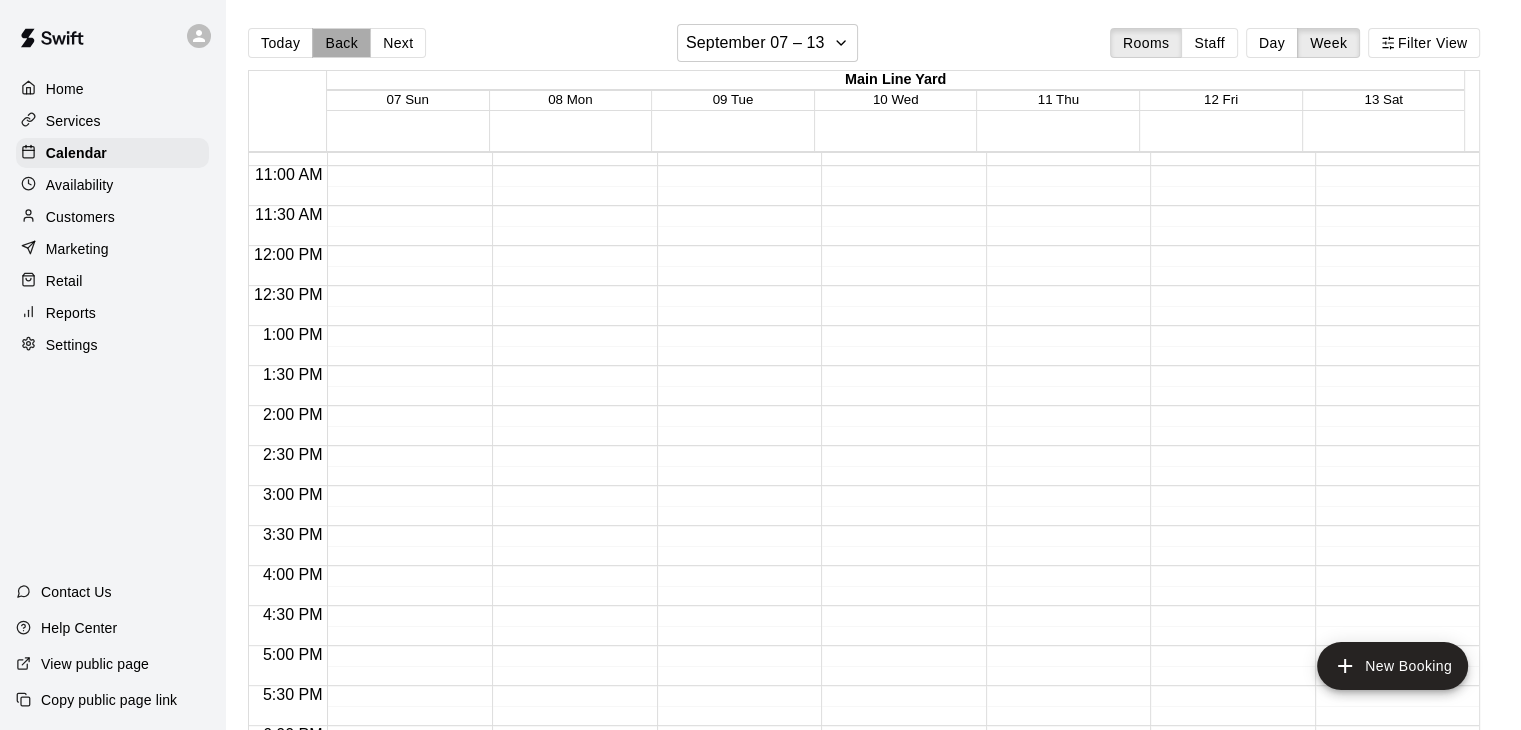 click on "Back" at bounding box center [341, 43] 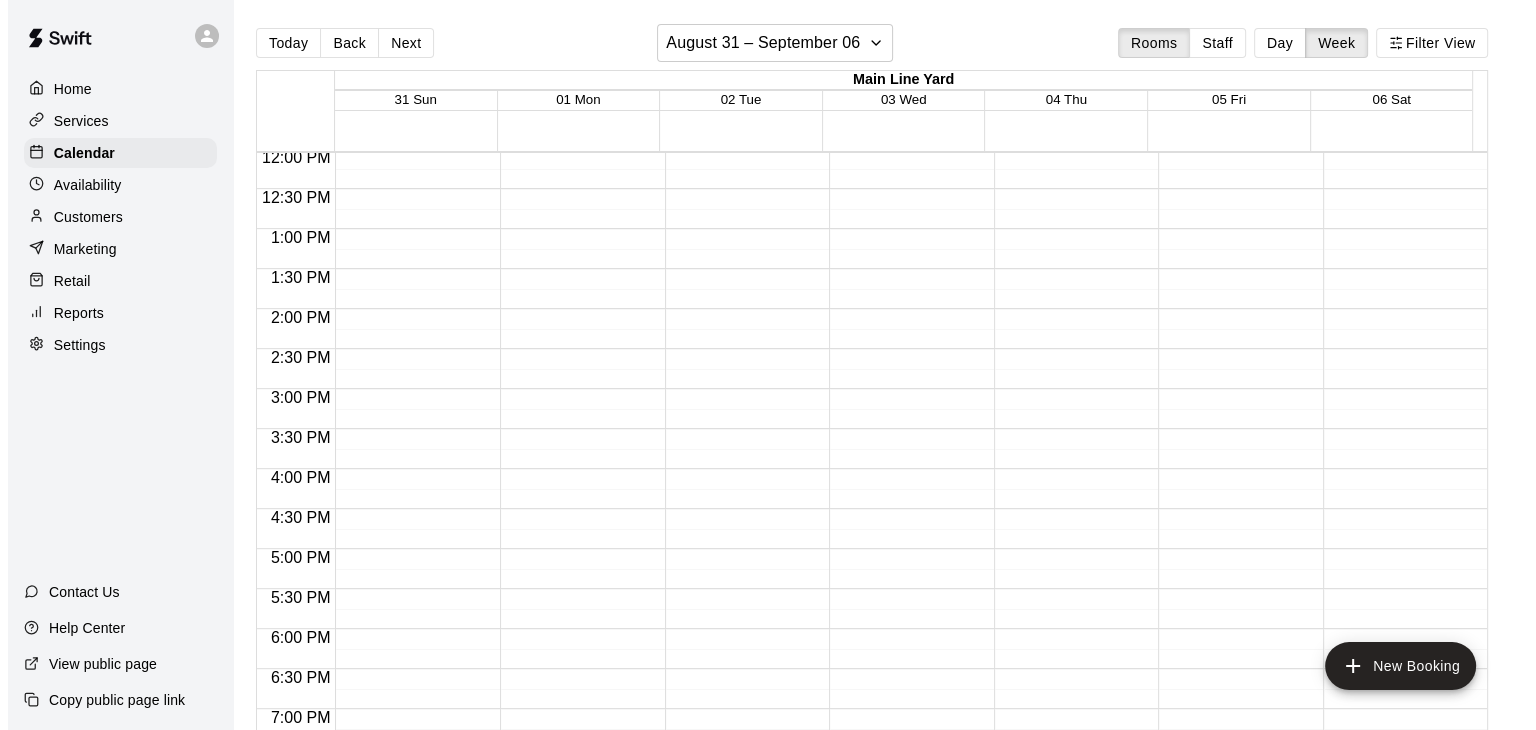 scroll, scrollTop: 967, scrollLeft: 0, axis: vertical 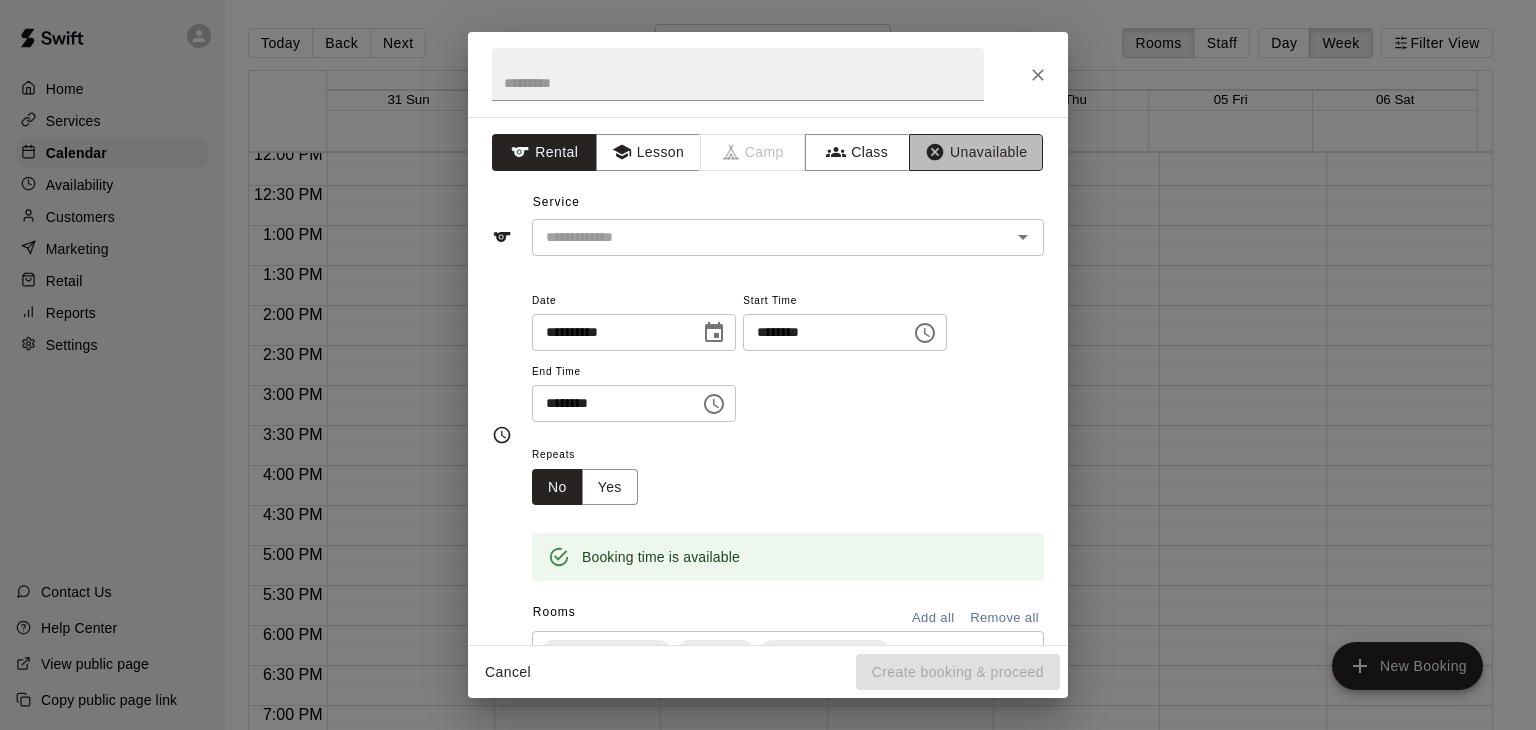 click on "Unavailable" at bounding box center (976, 152) 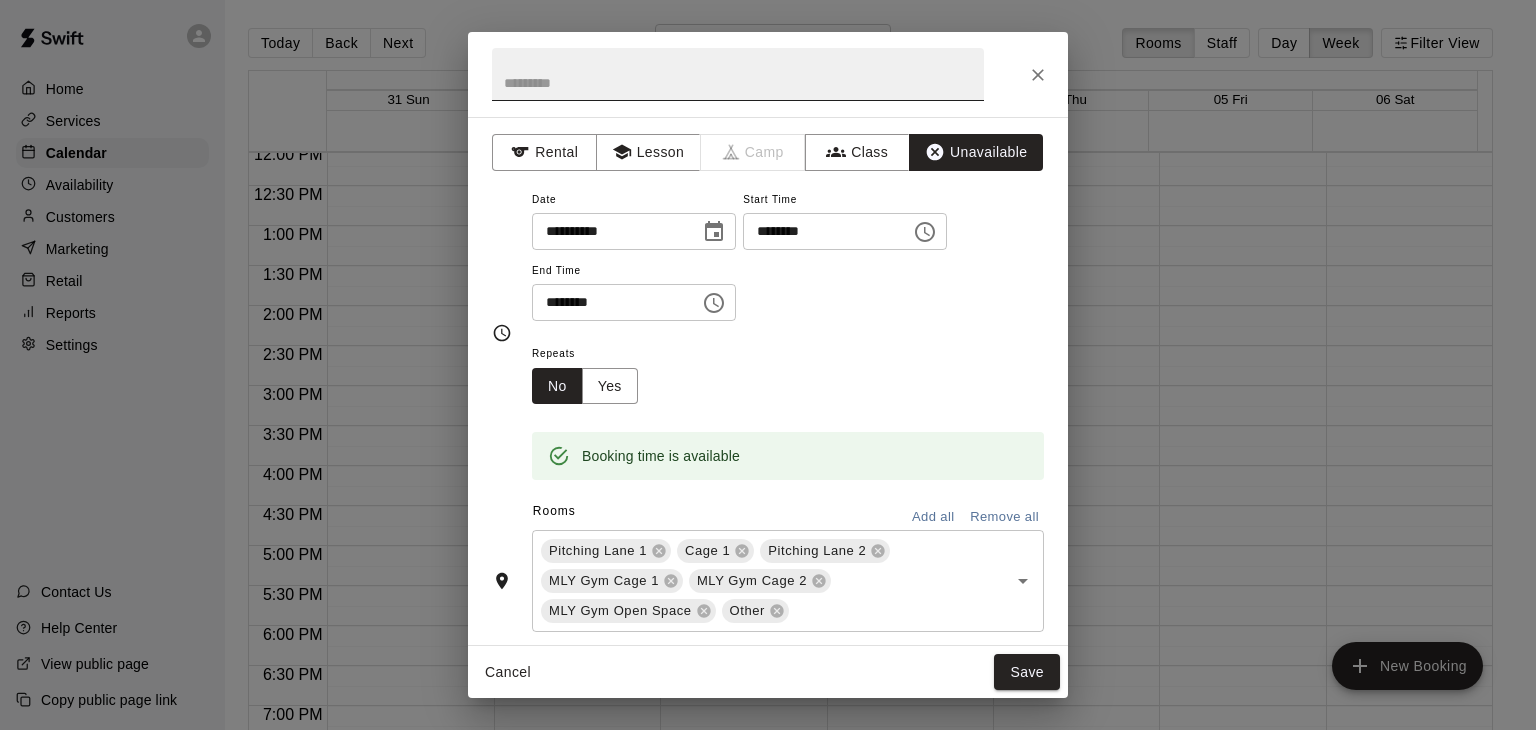 click at bounding box center [738, 74] 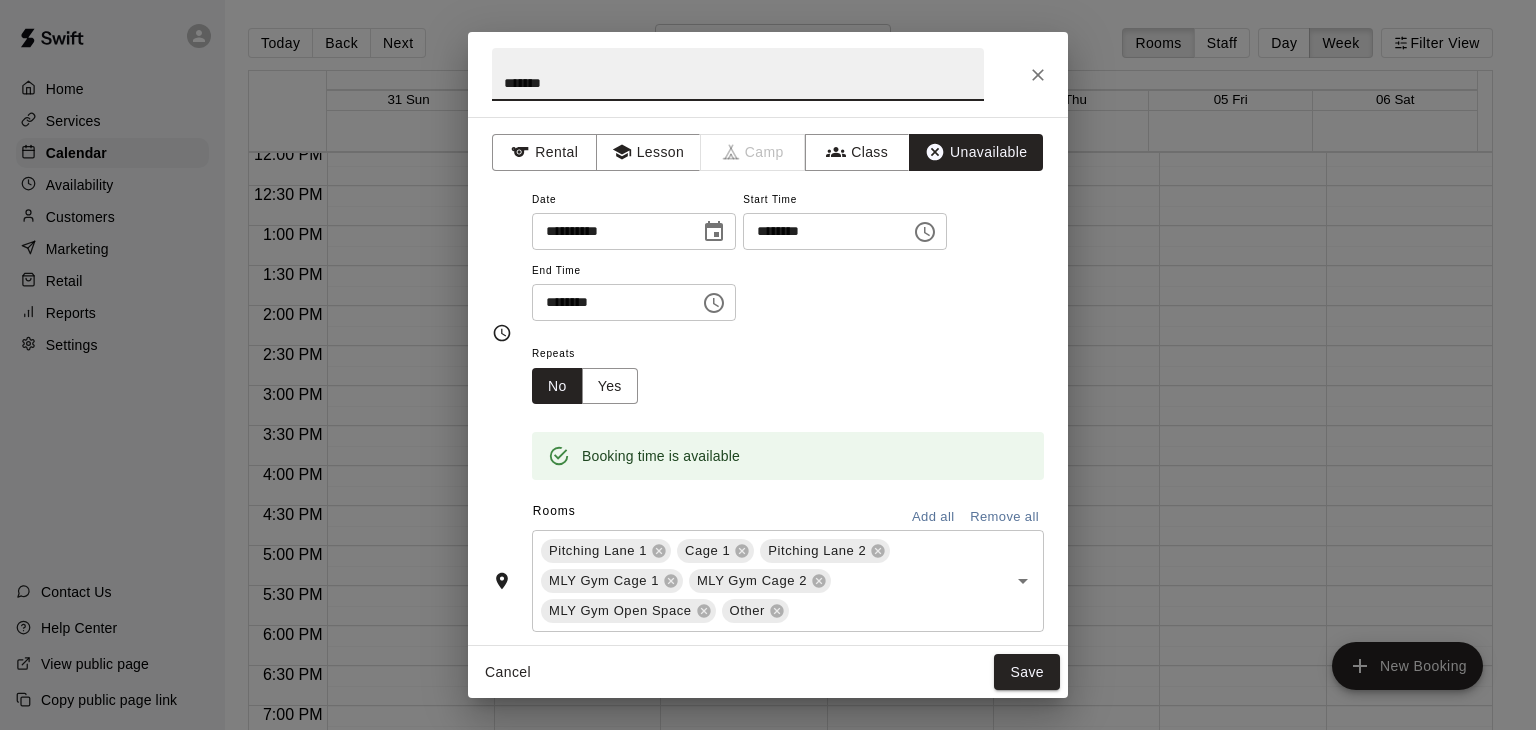 type on "*******" 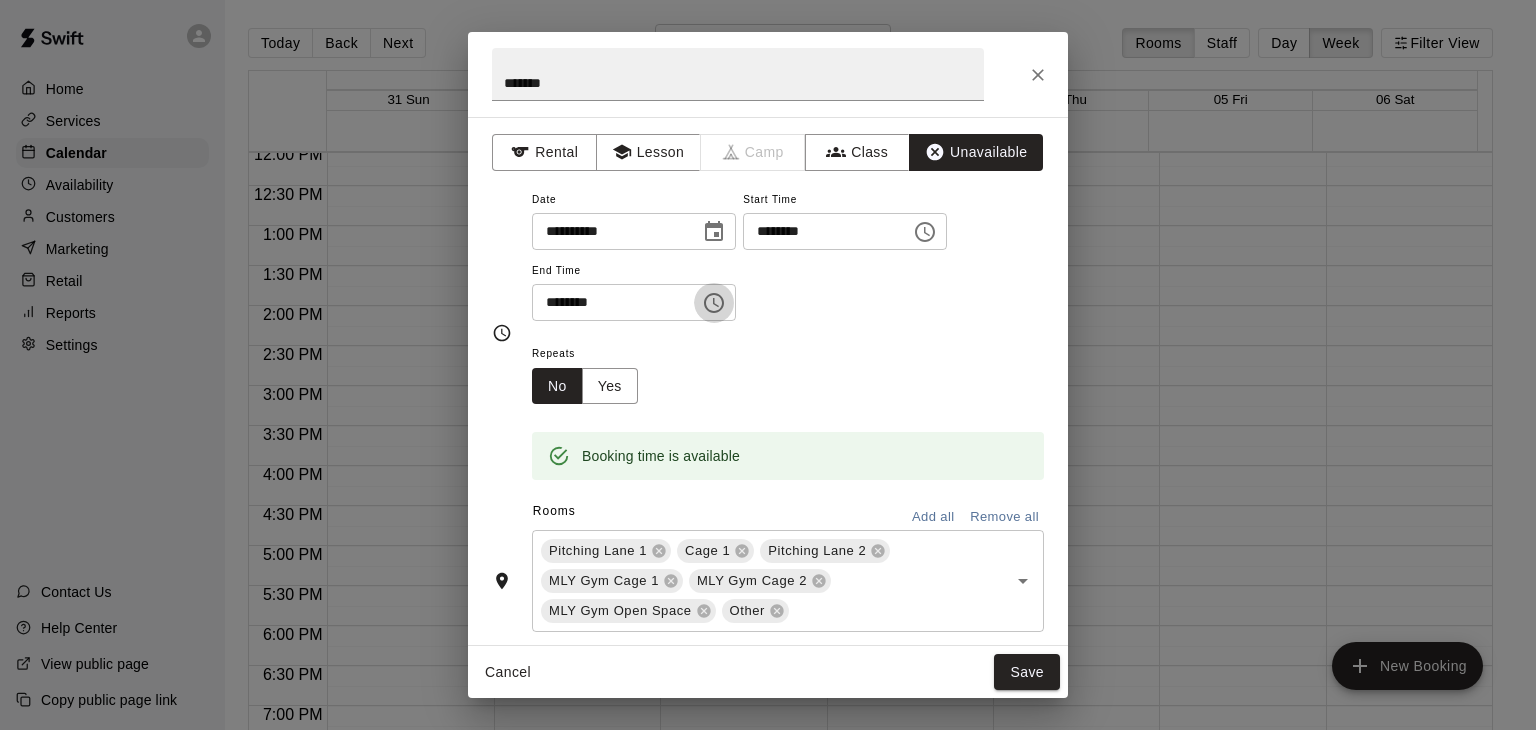 click 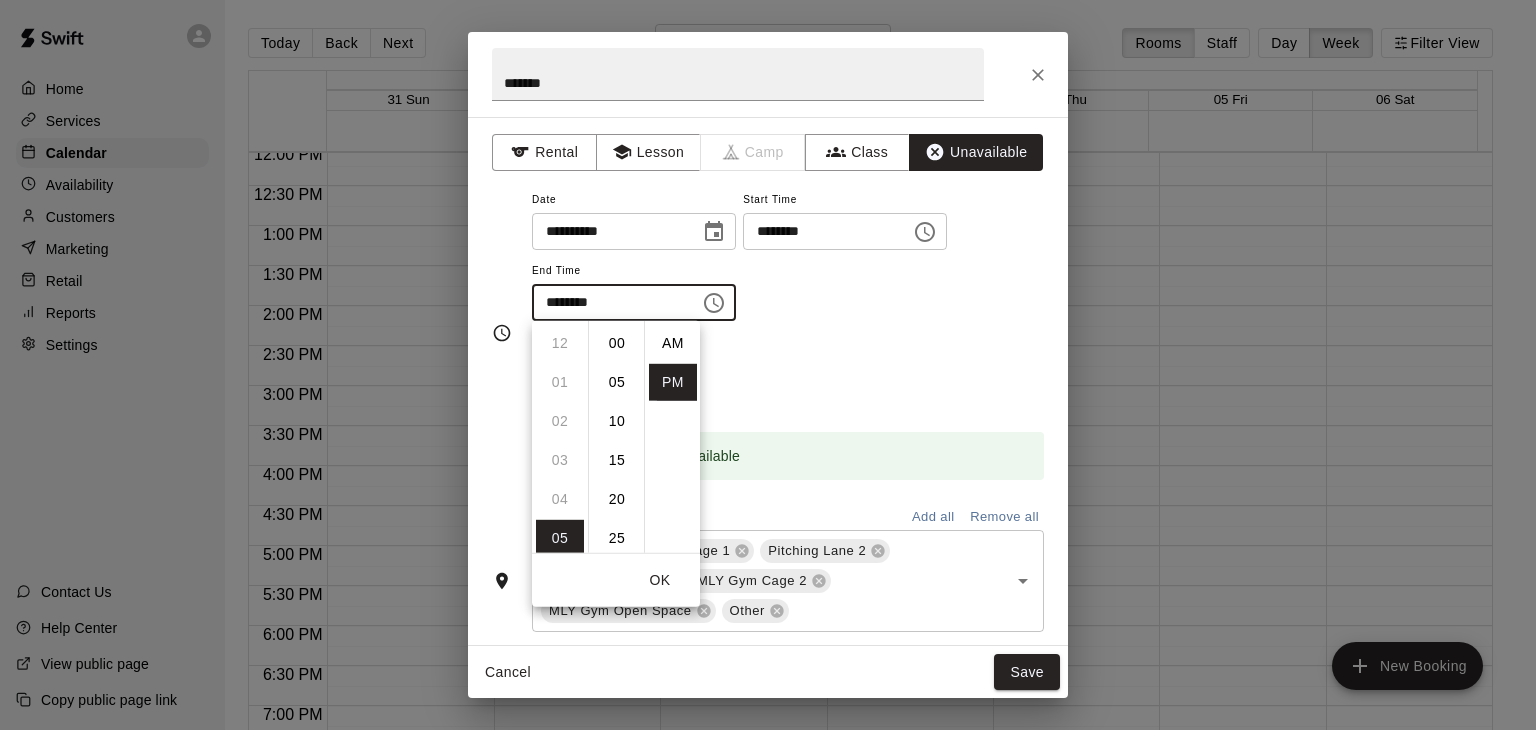 scroll, scrollTop: 195, scrollLeft: 0, axis: vertical 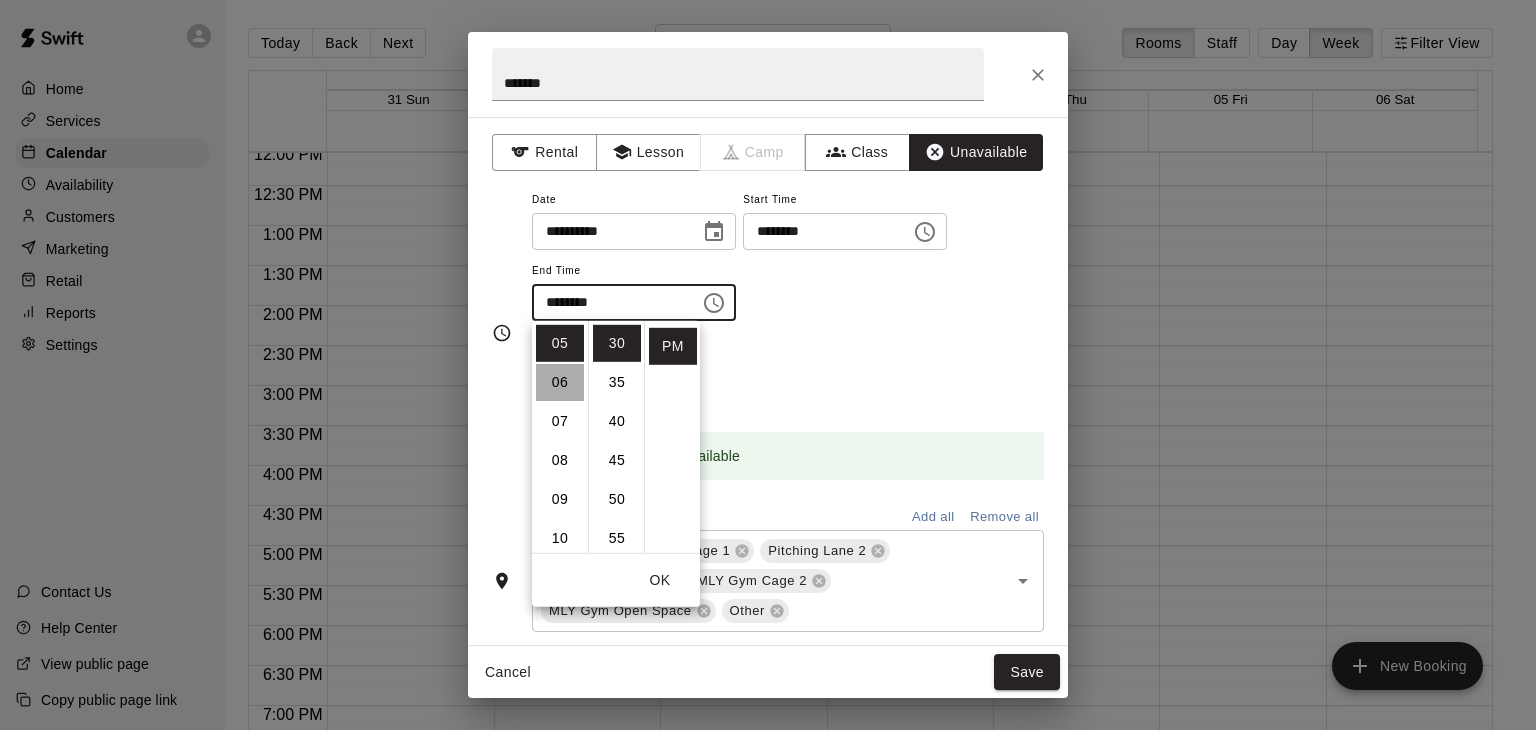 click on "06" at bounding box center (560, 382) 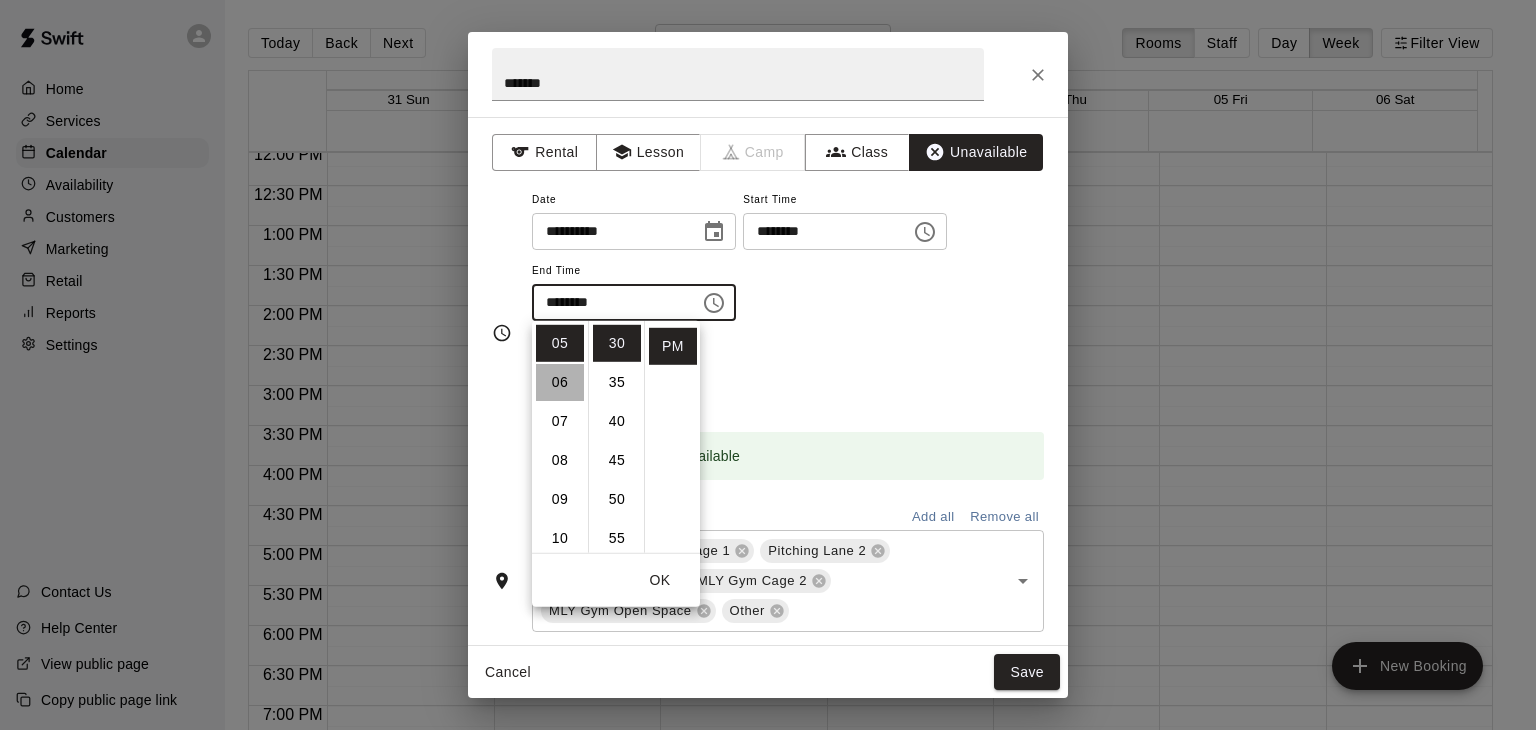 scroll, scrollTop: 234, scrollLeft: 0, axis: vertical 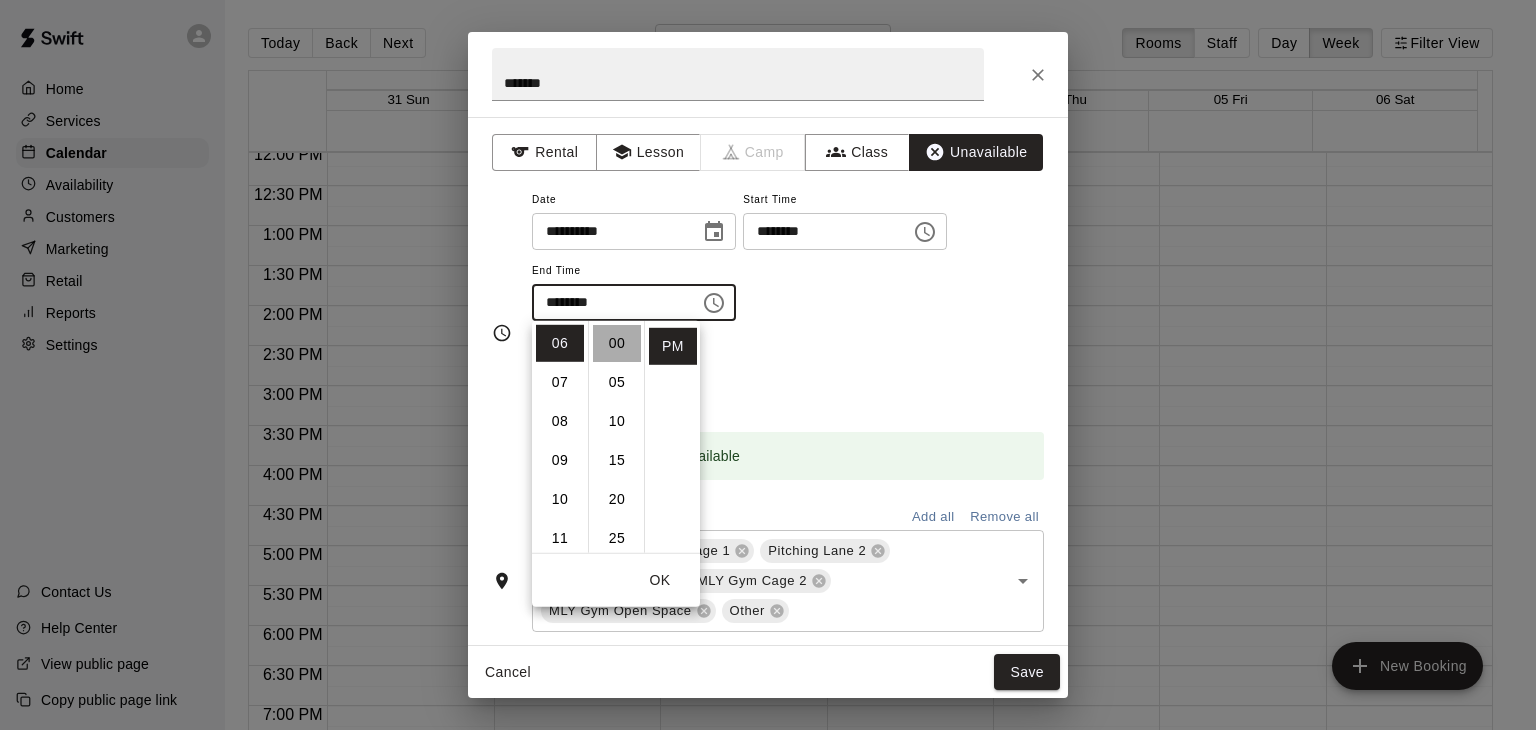 click on "00" at bounding box center (617, 343) 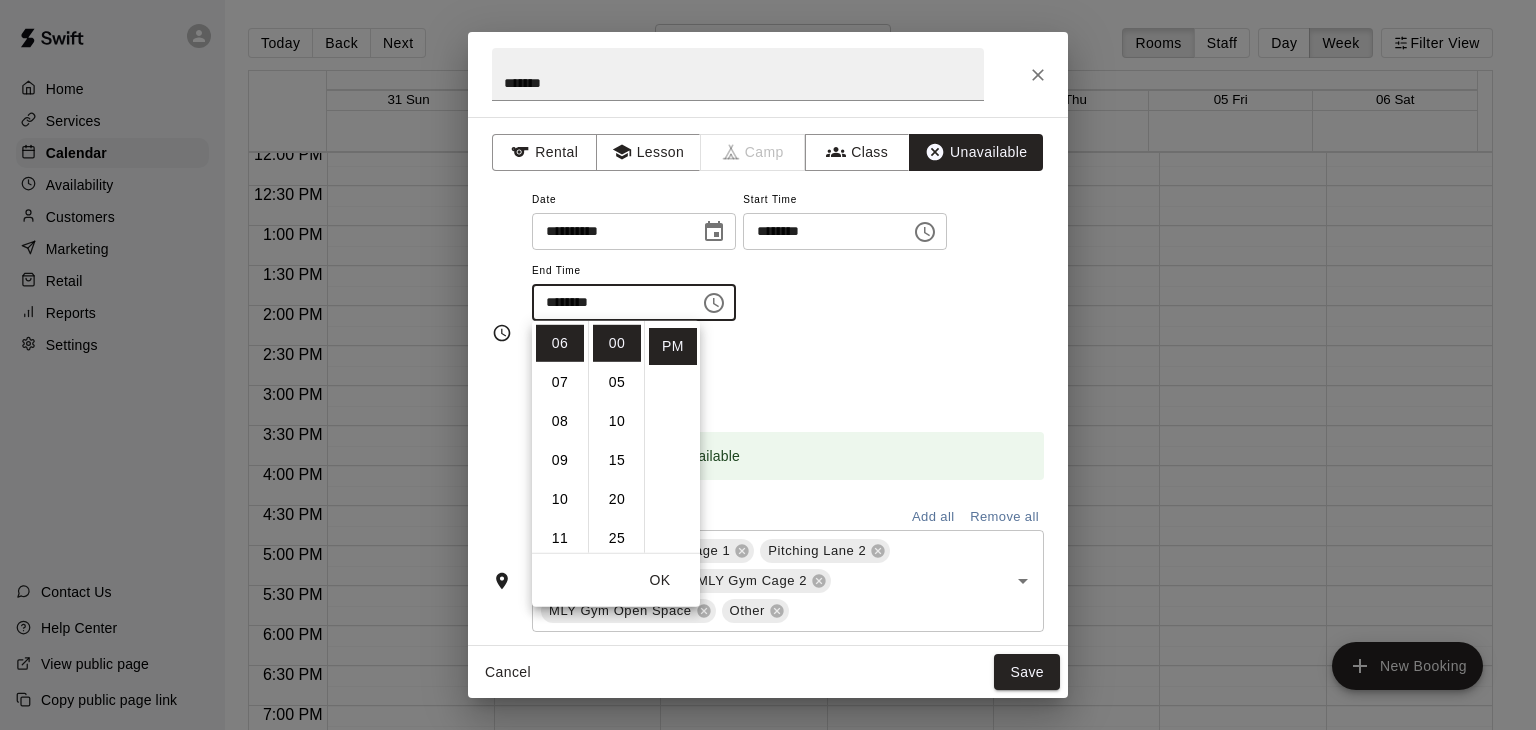 click on "Repeats No Yes" at bounding box center (788, 372) 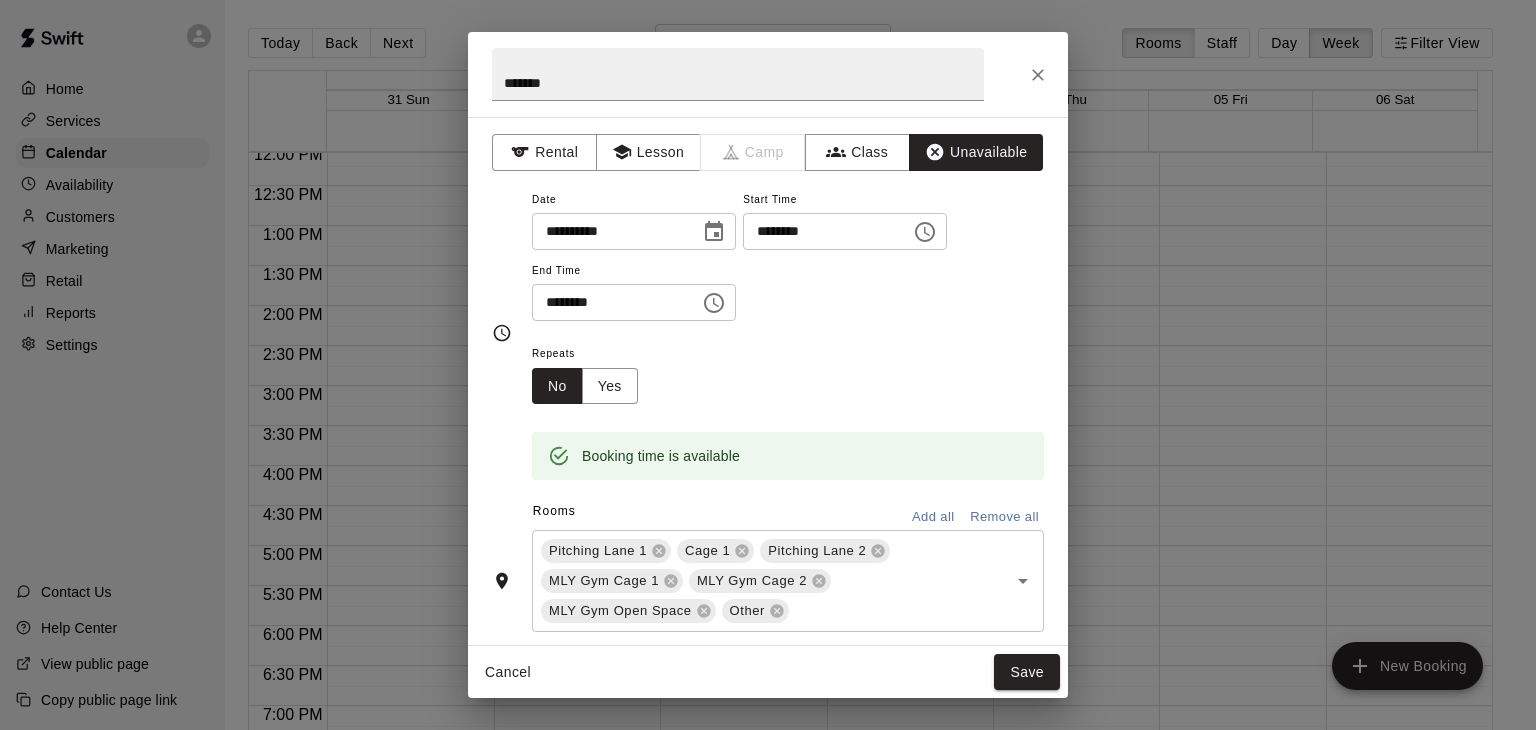 click on "Remove all" at bounding box center (1004, 517) 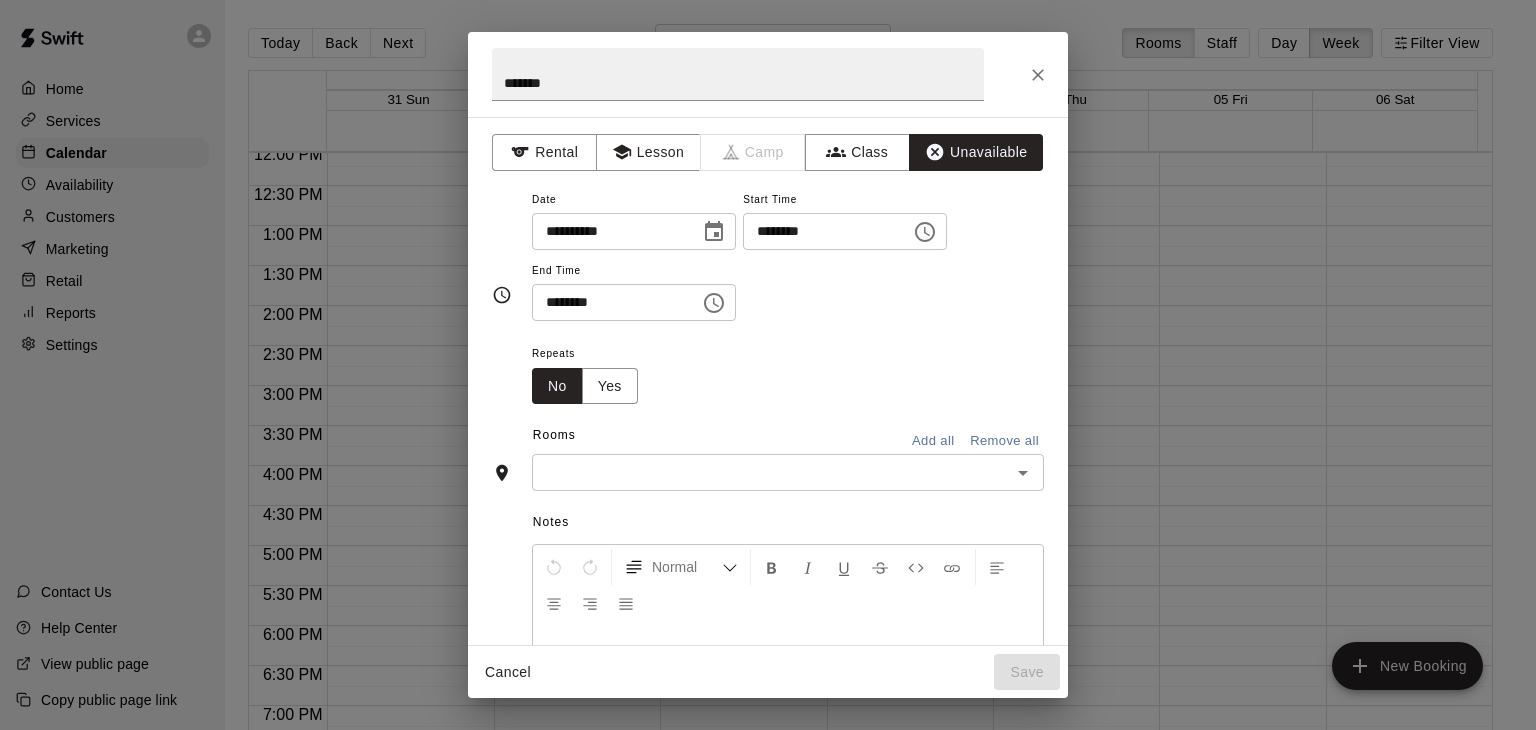 click 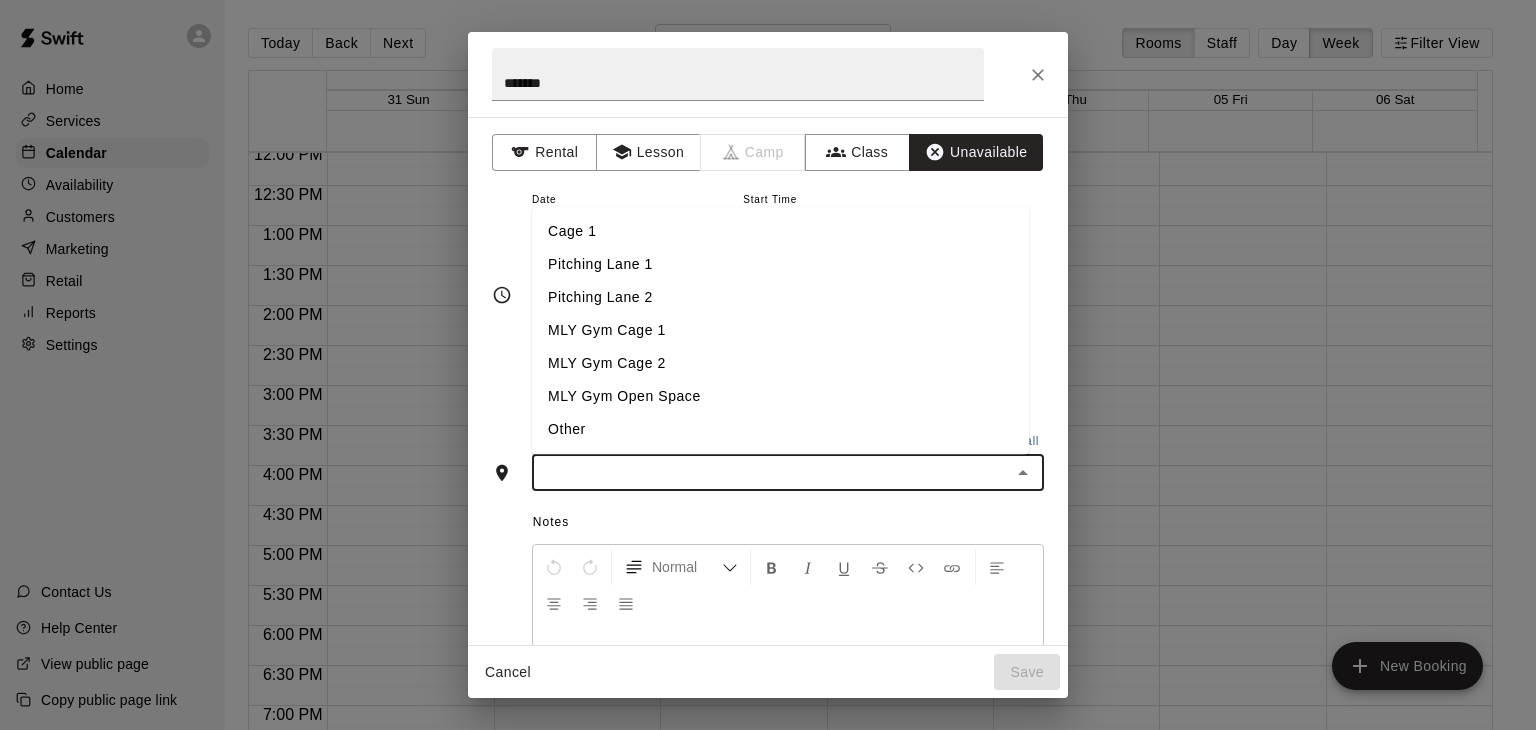 click on "Cage 1" at bounding box center [780, 232] 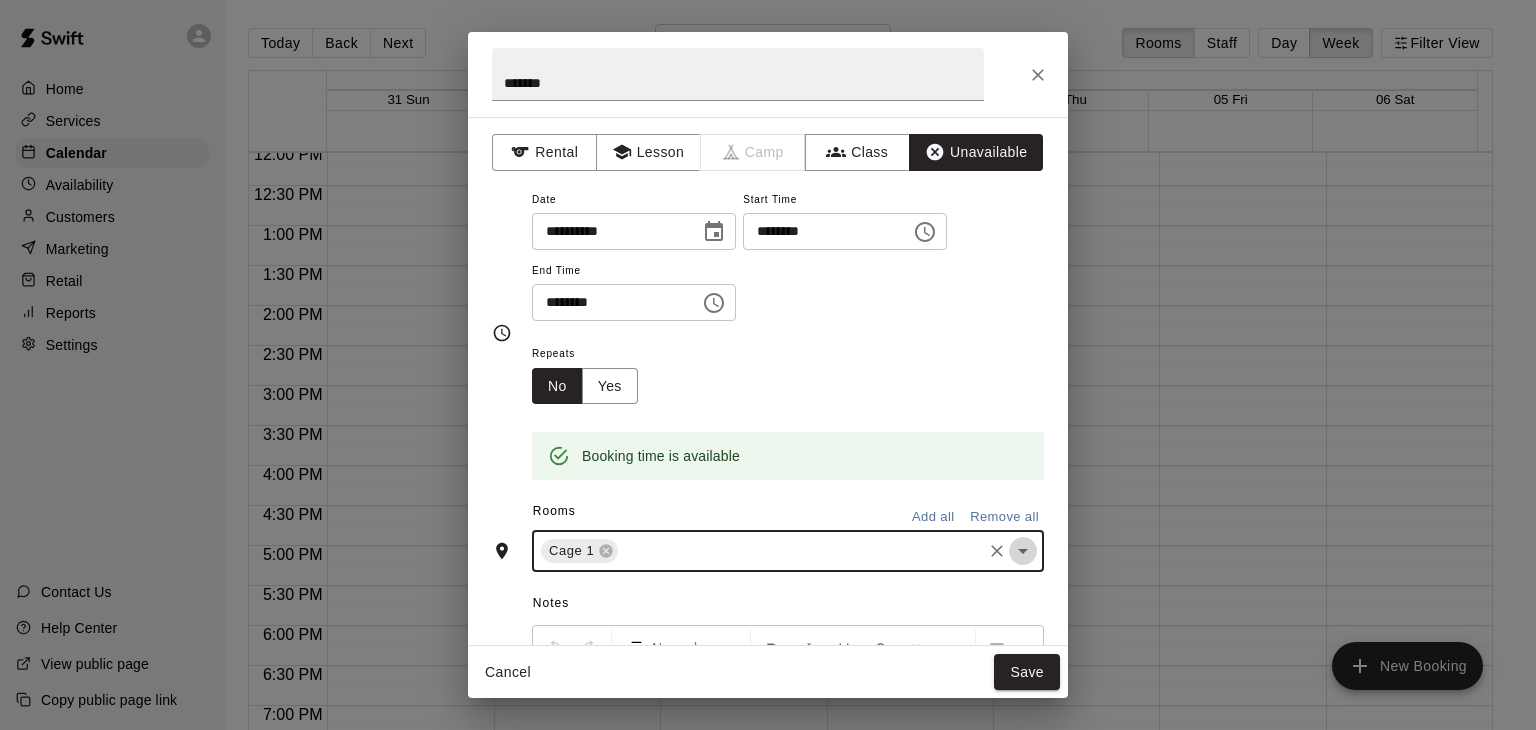 click 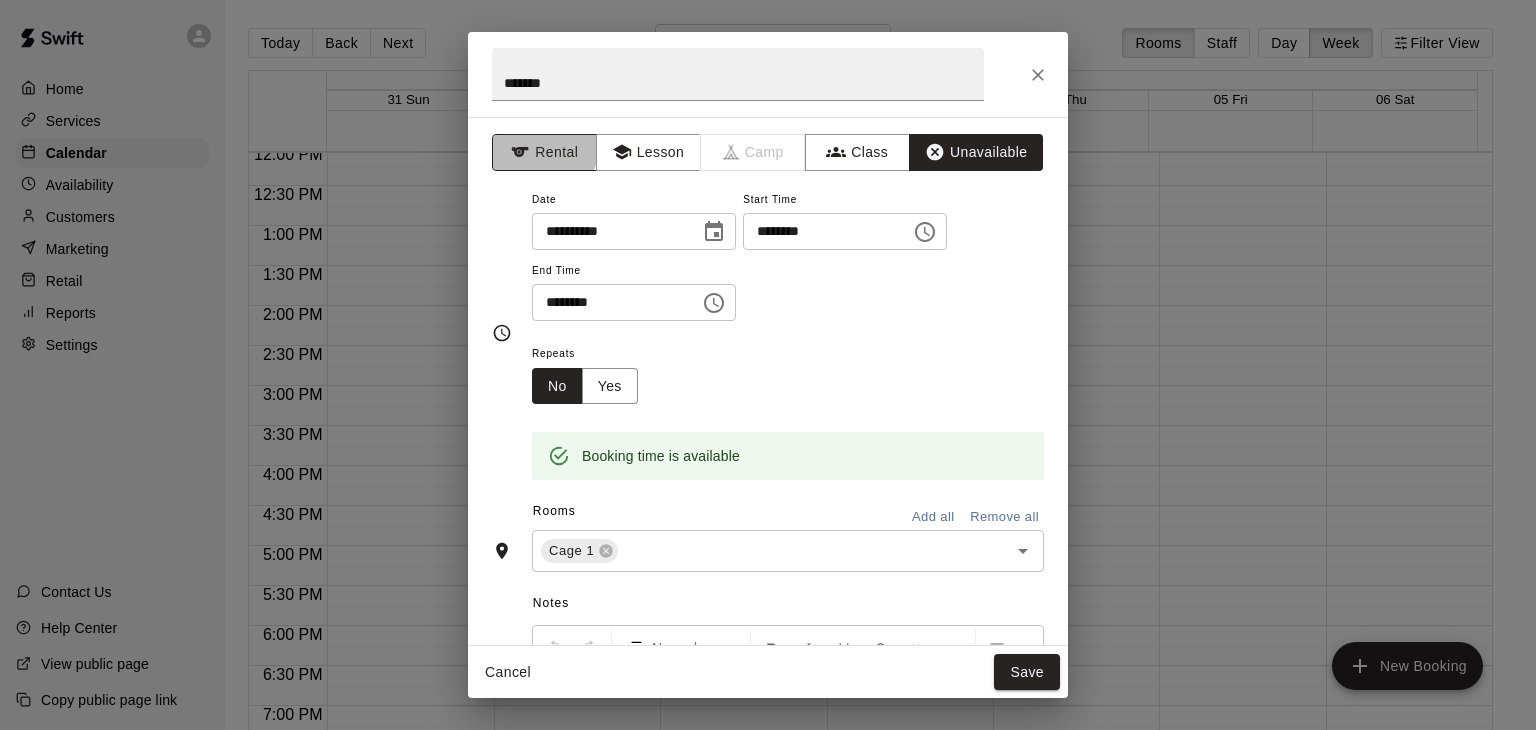 click on "Rental" at bounding box center [544, 152] 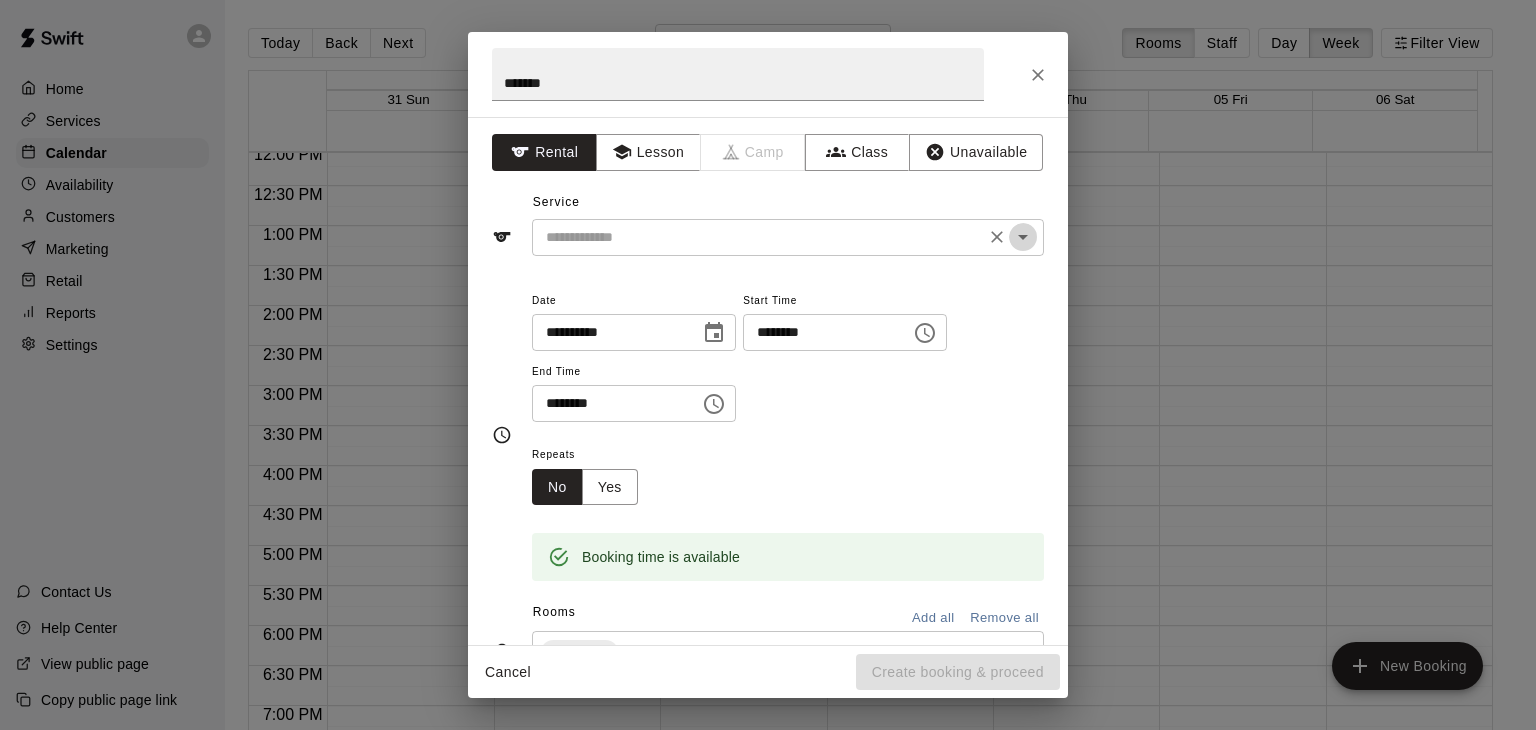 click 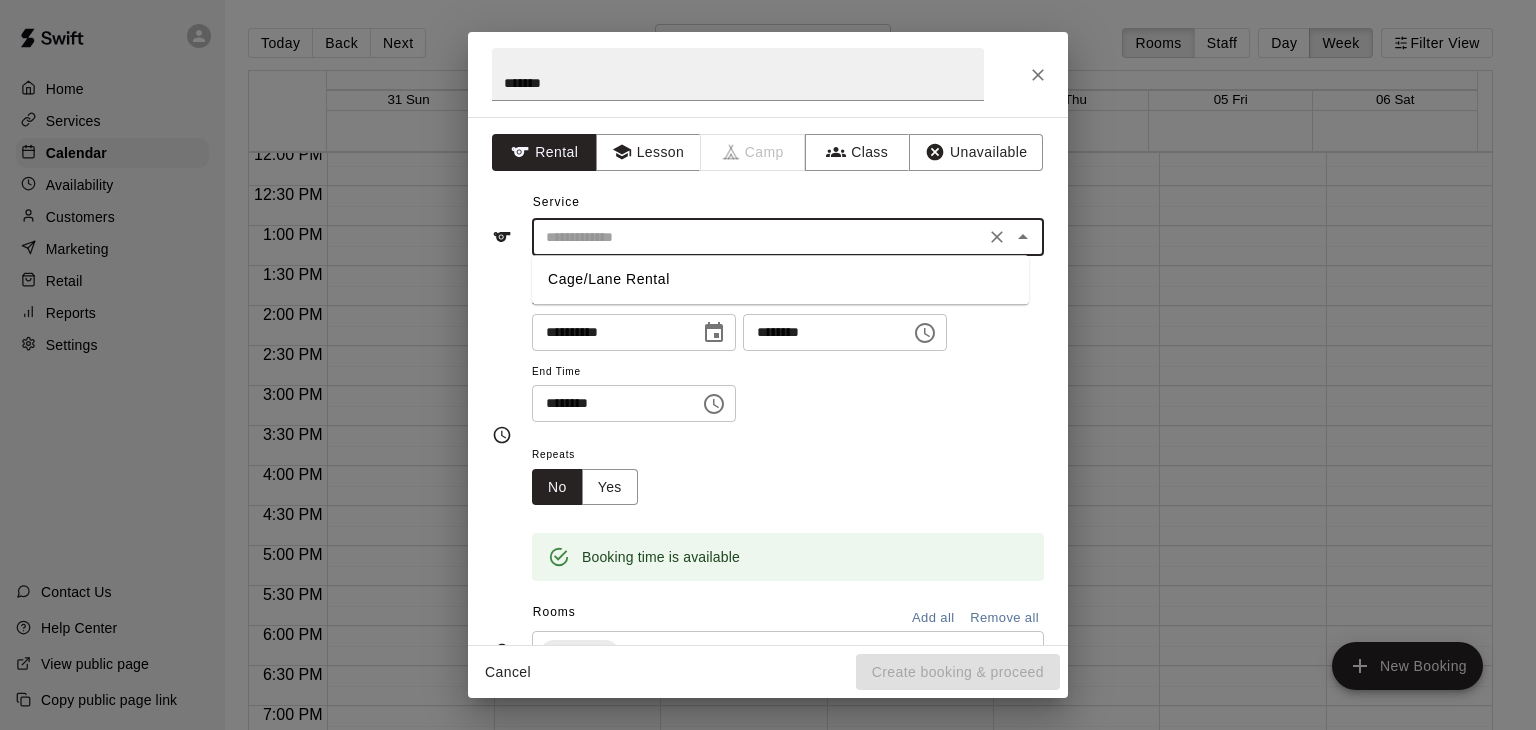 click on "Cage/Lane Rental" at bounding box center (780, 279) 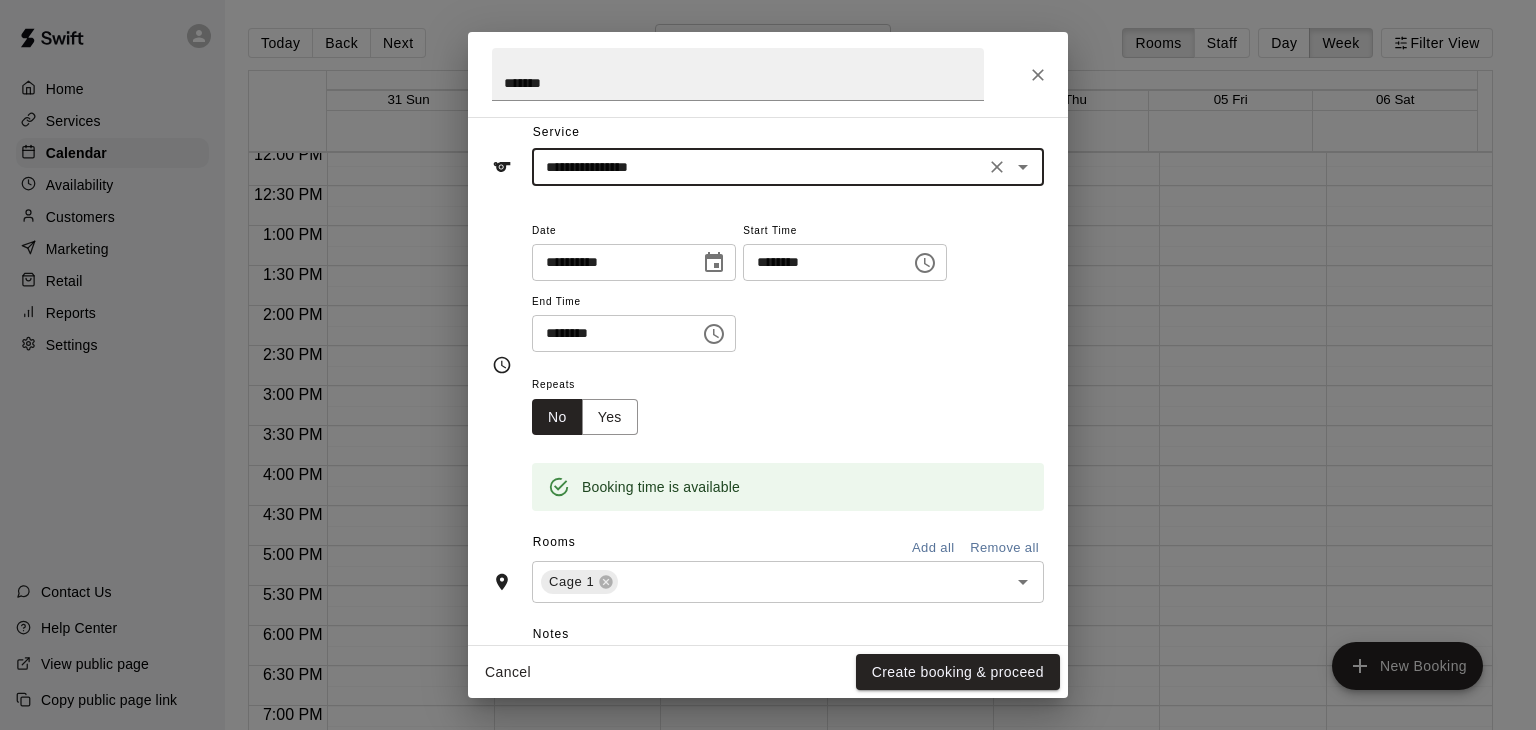 scroll, scrollTop: 100, scrollLeft: 0, axis: vertical 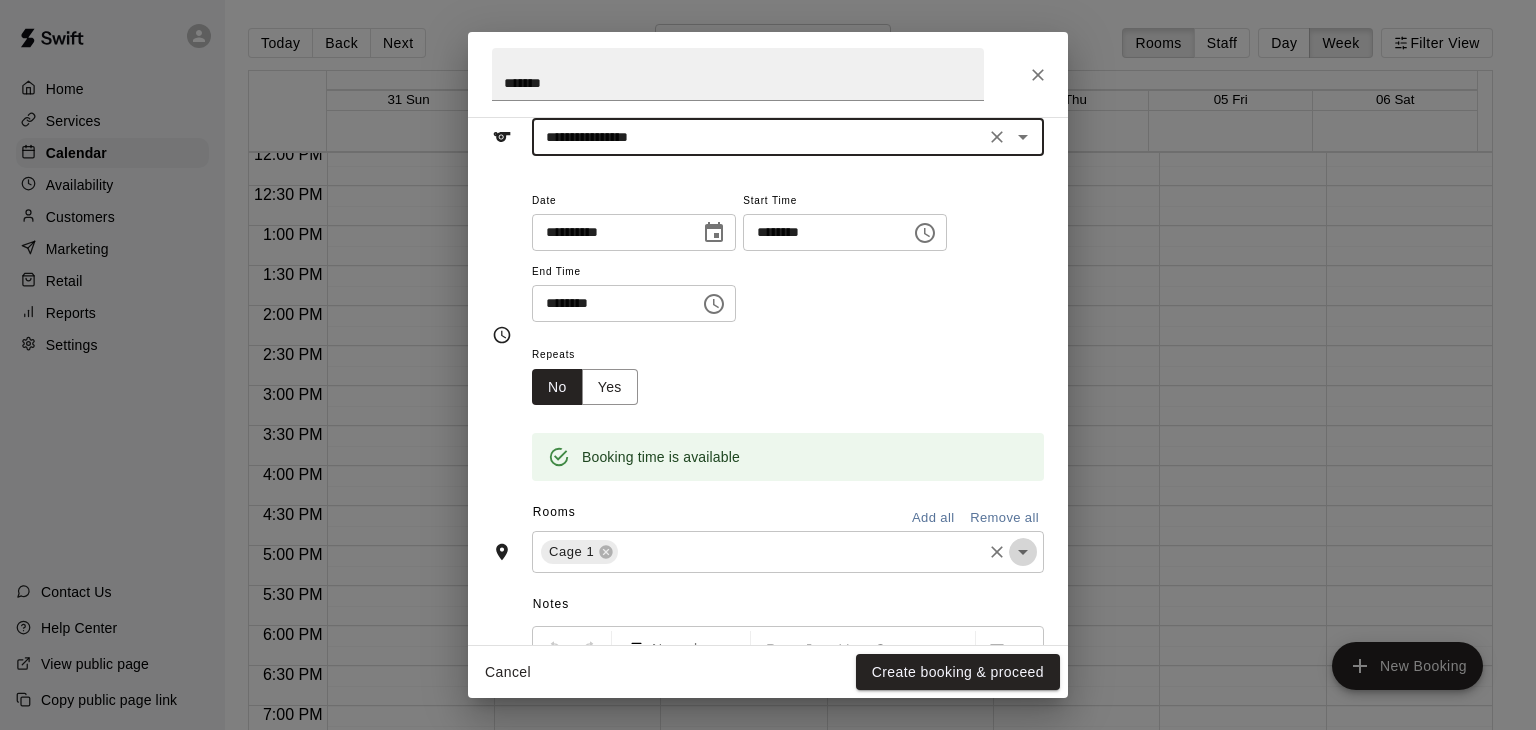 click 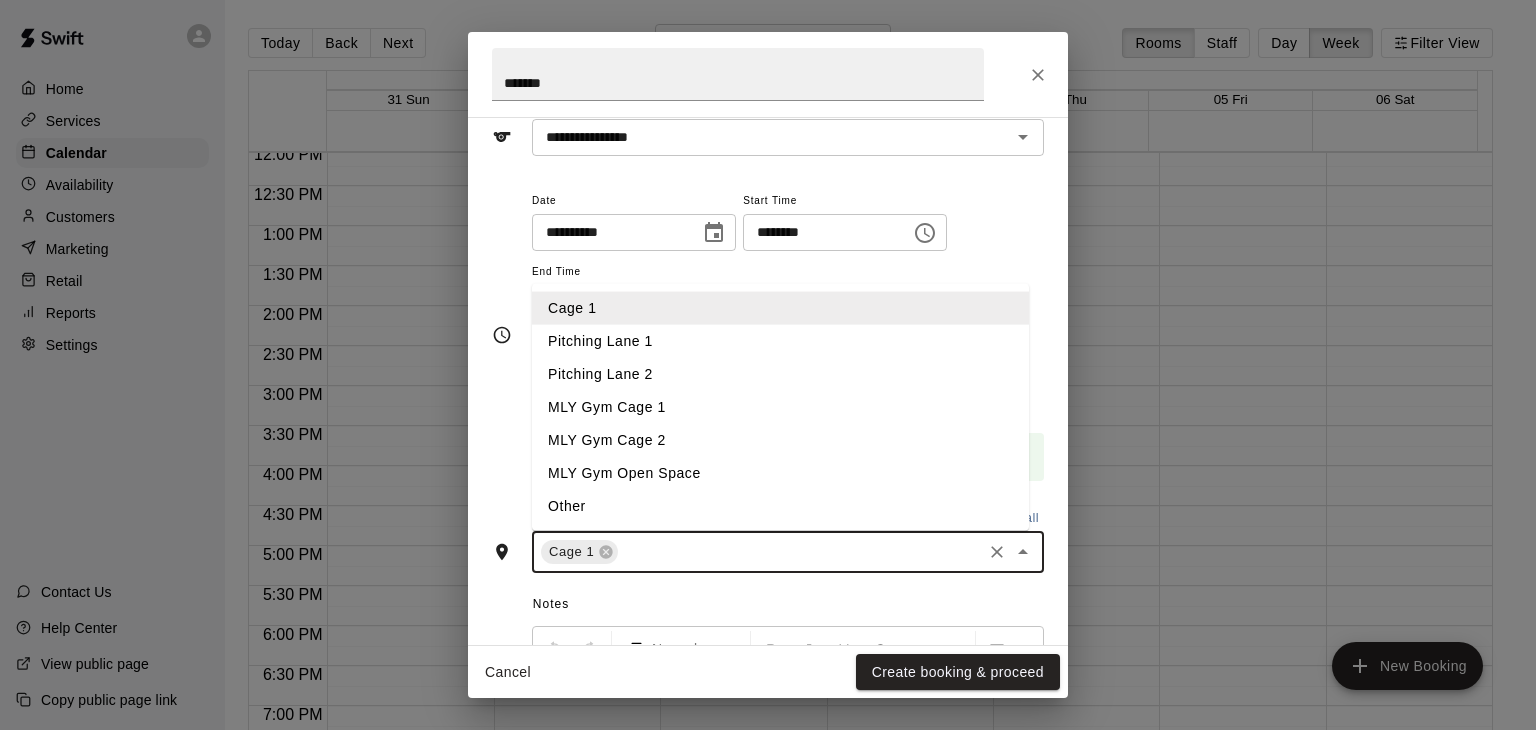 click on "Pitching Lane 1" at bounding box center [780, 341] 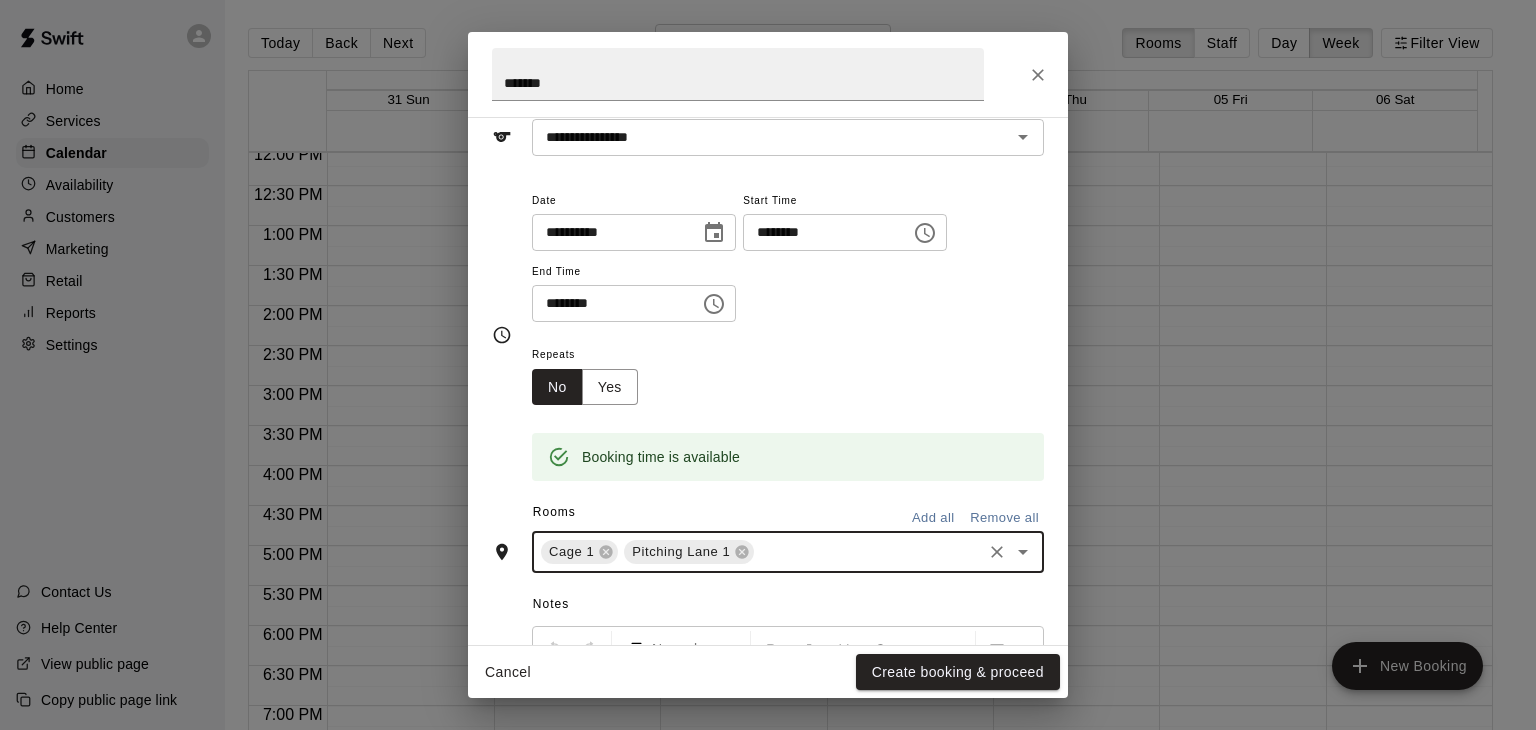scroll, scrollTop: 300, scrollLeft: 0, axis: vertical 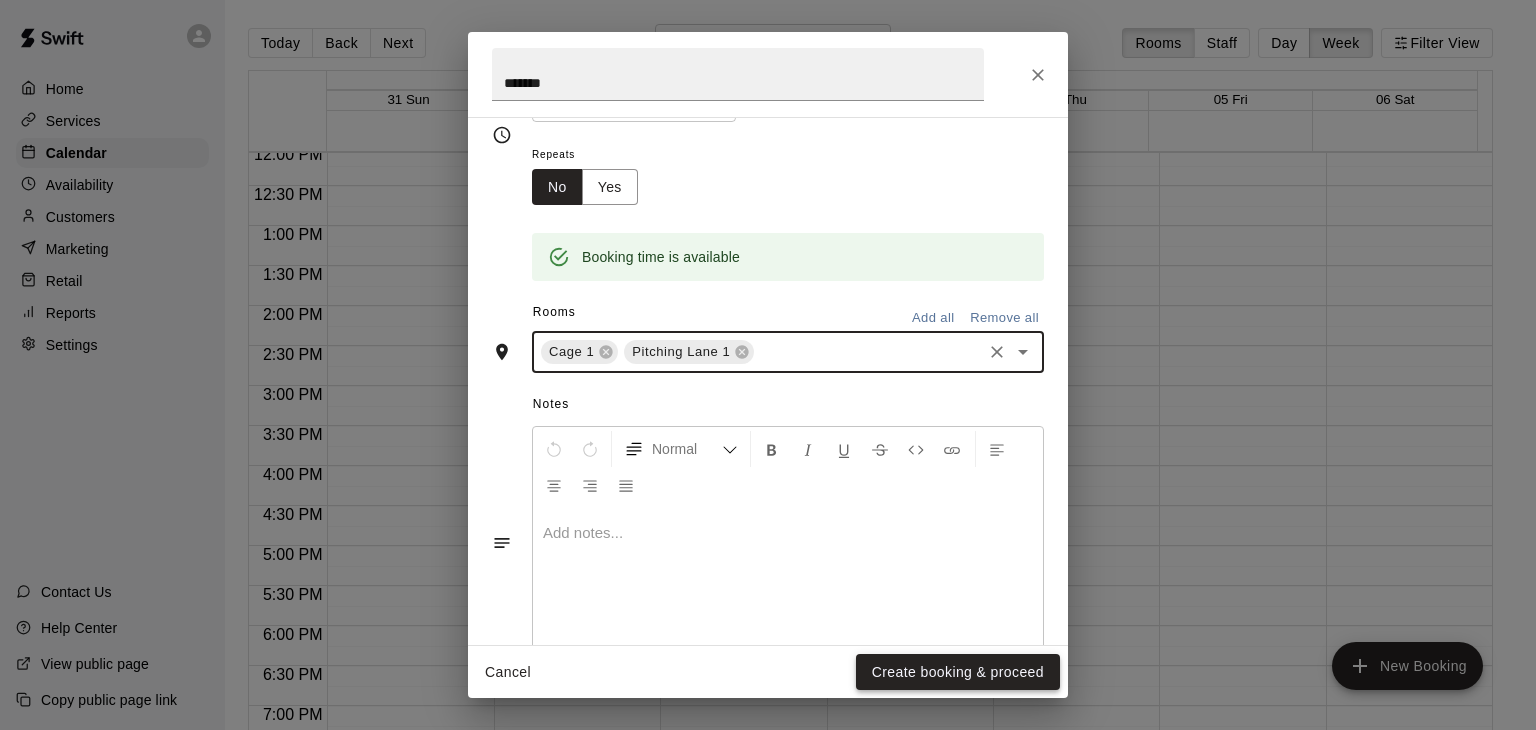 click on "Create booking & proceed" at bounding box center [958, 672] 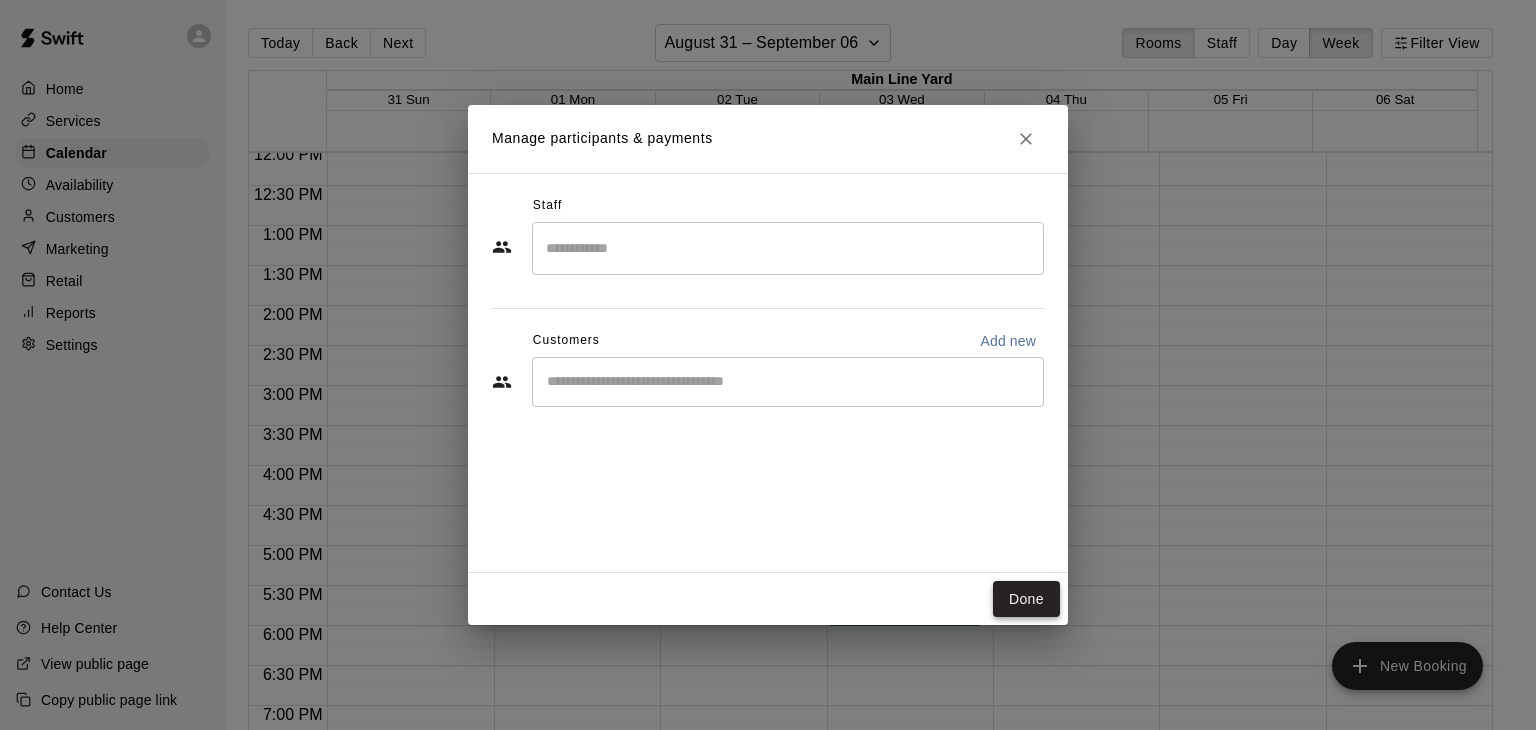 click on "Done" at bounding box center (1026, 599) 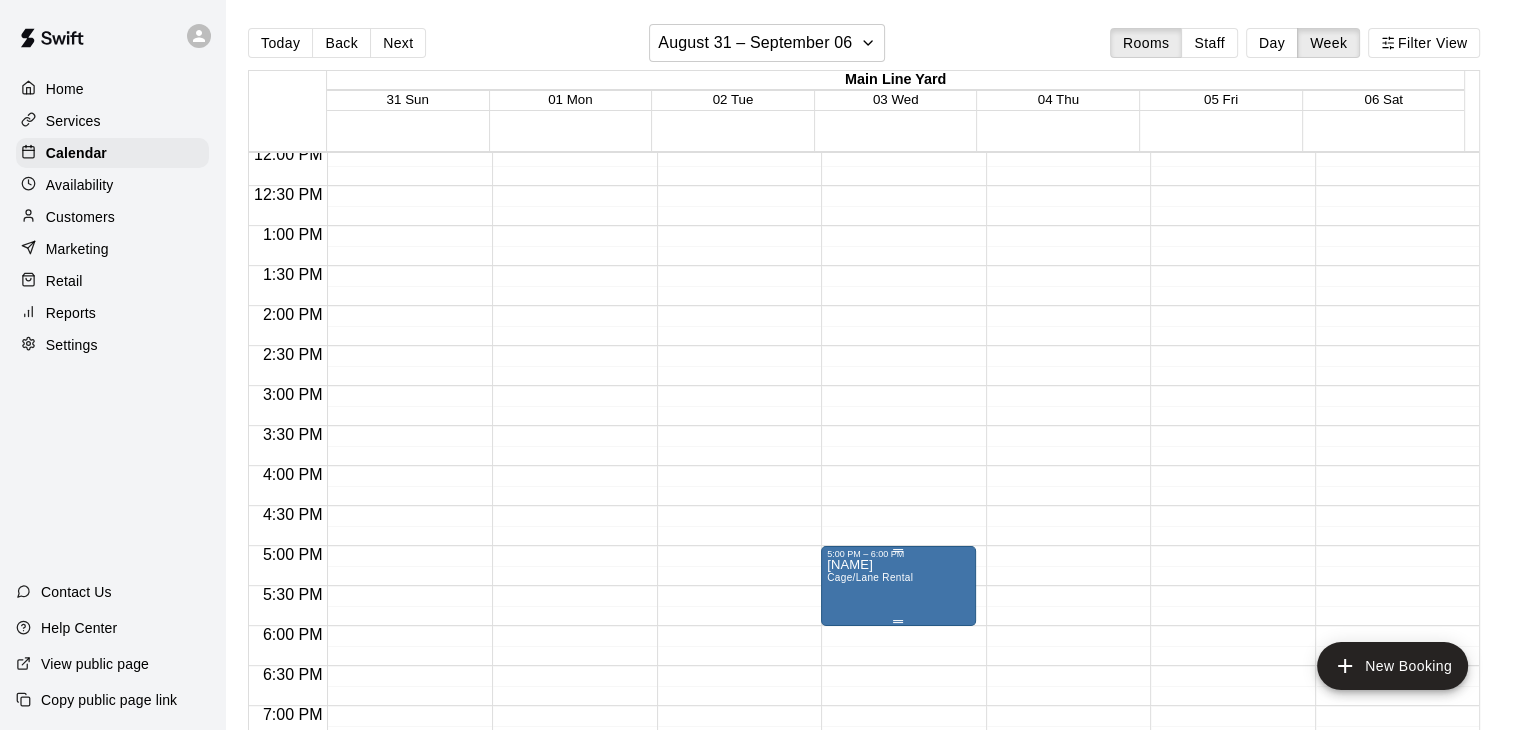 click on "[NAME] Cage/Lane Rental" at bounding box center [898, 924] 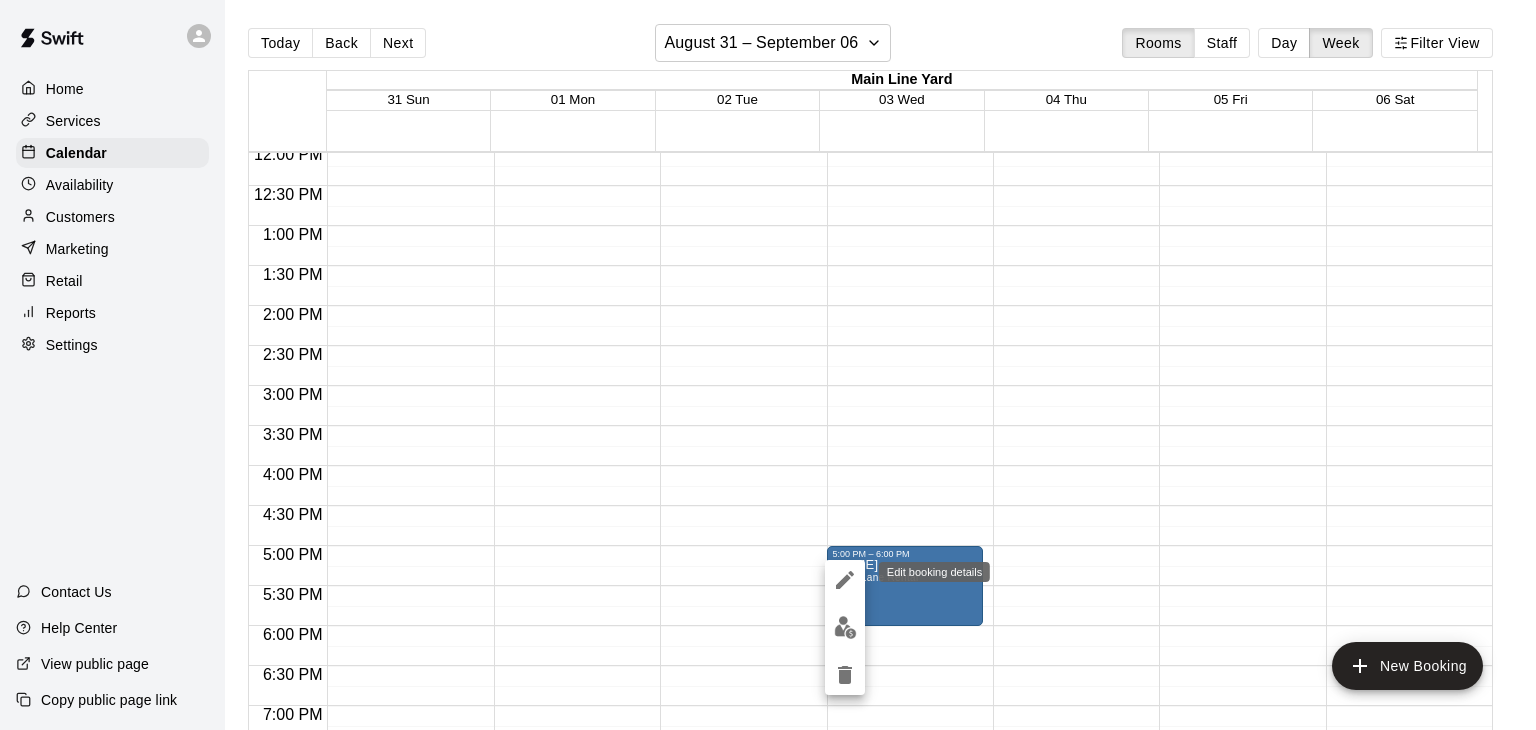 click 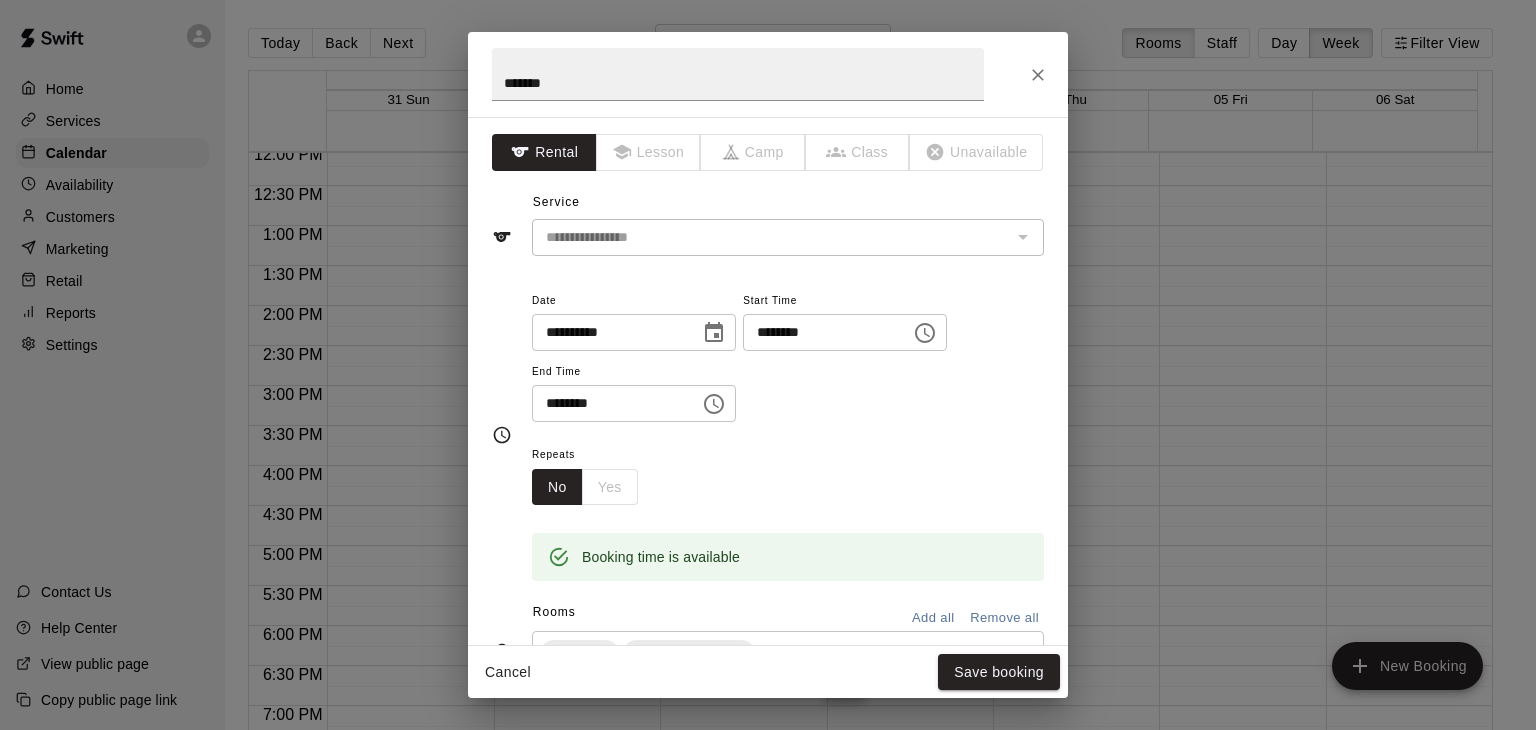 click on "No Yes" at bounding box center [585, 487] 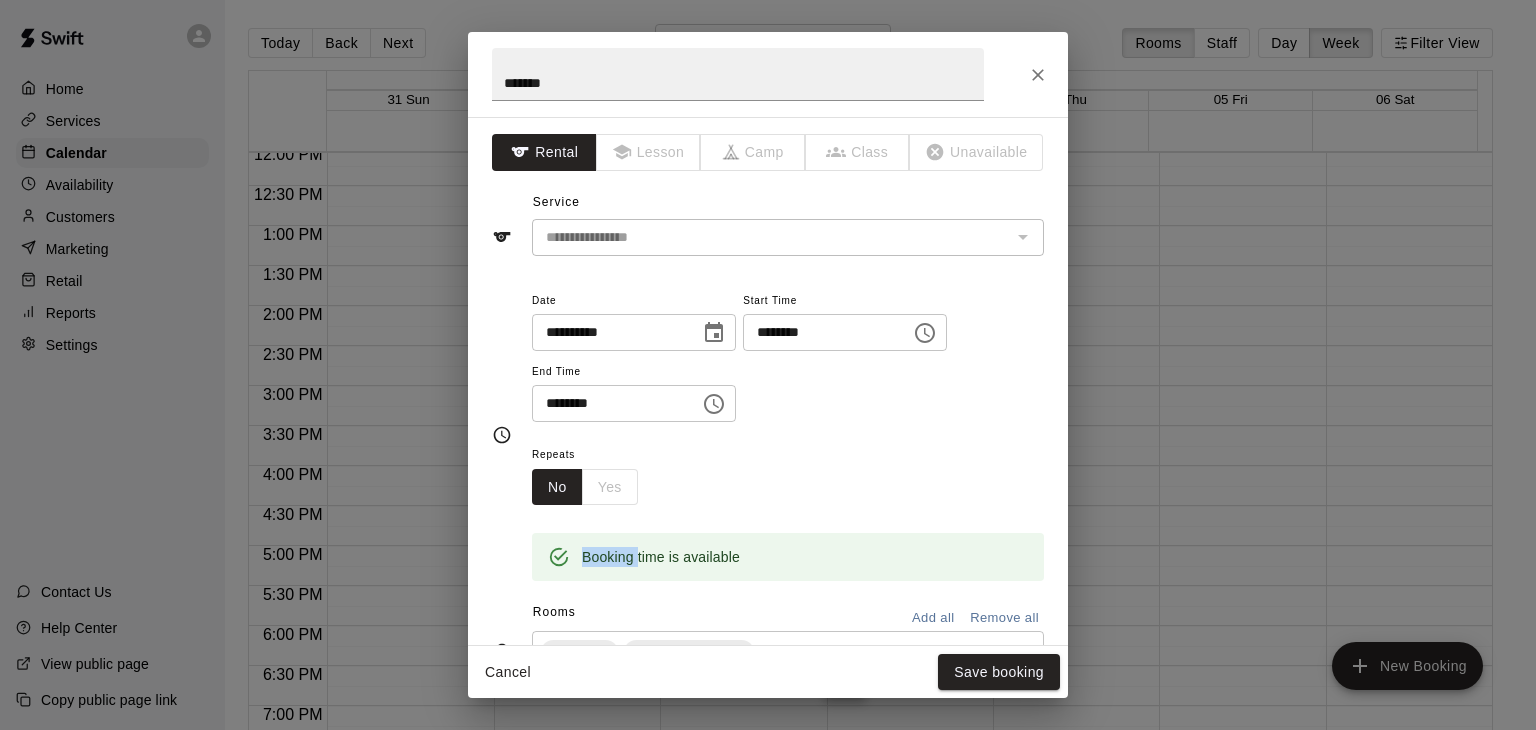 click on "No Yes" at bounding box center (585, 487) 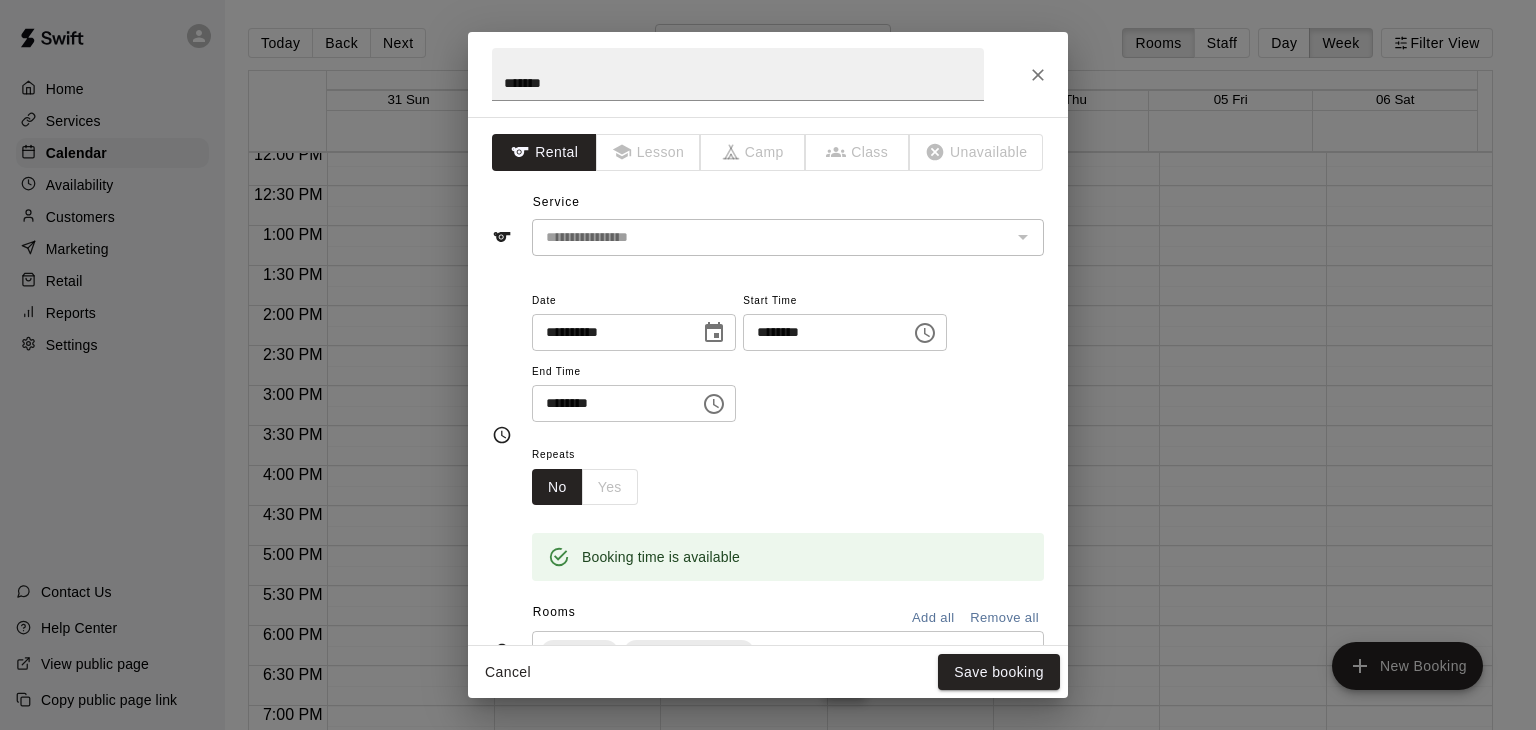 click on "No Yes" at bounding box center (585, 487) 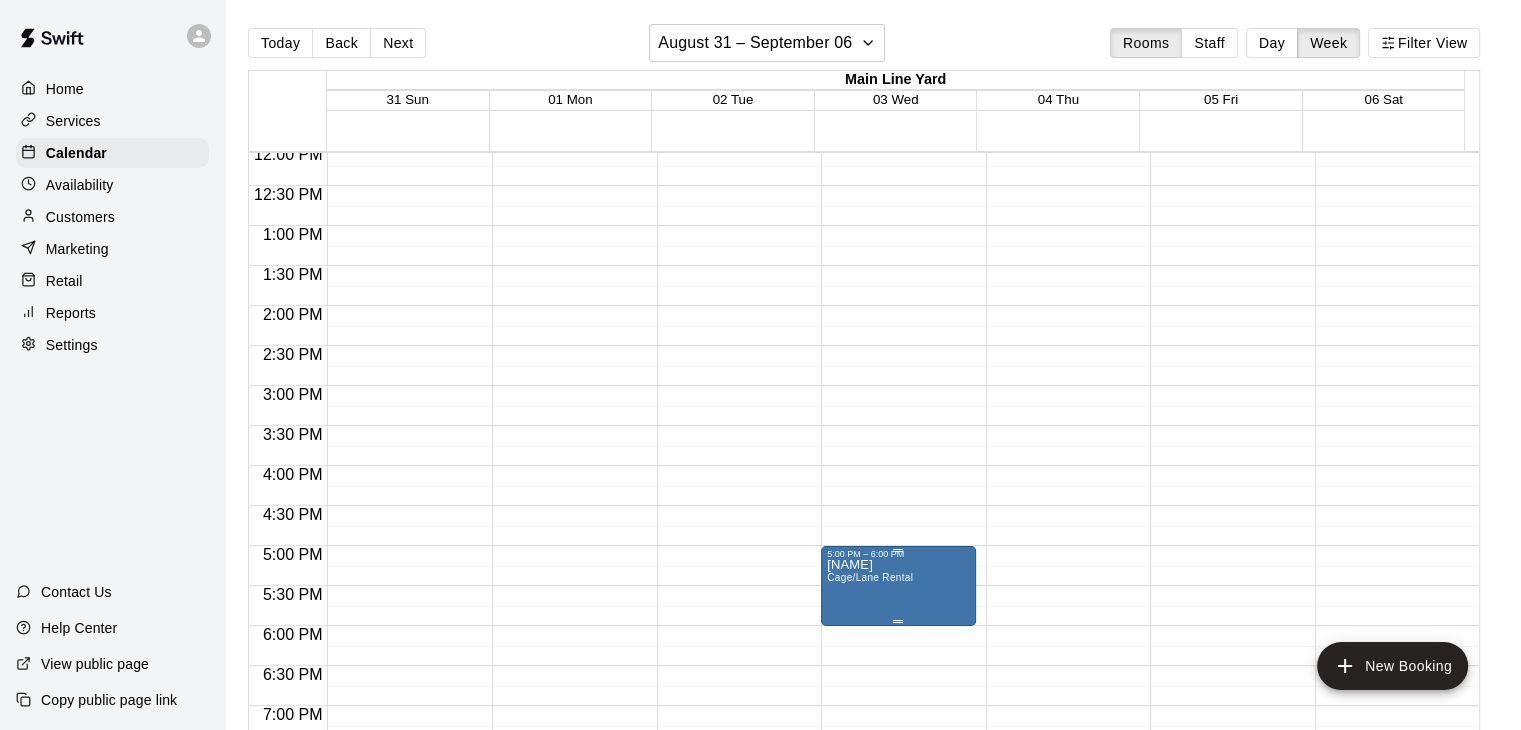 click on "[NAME] Cage/Lane Rental" at bounding box center (898, 924) 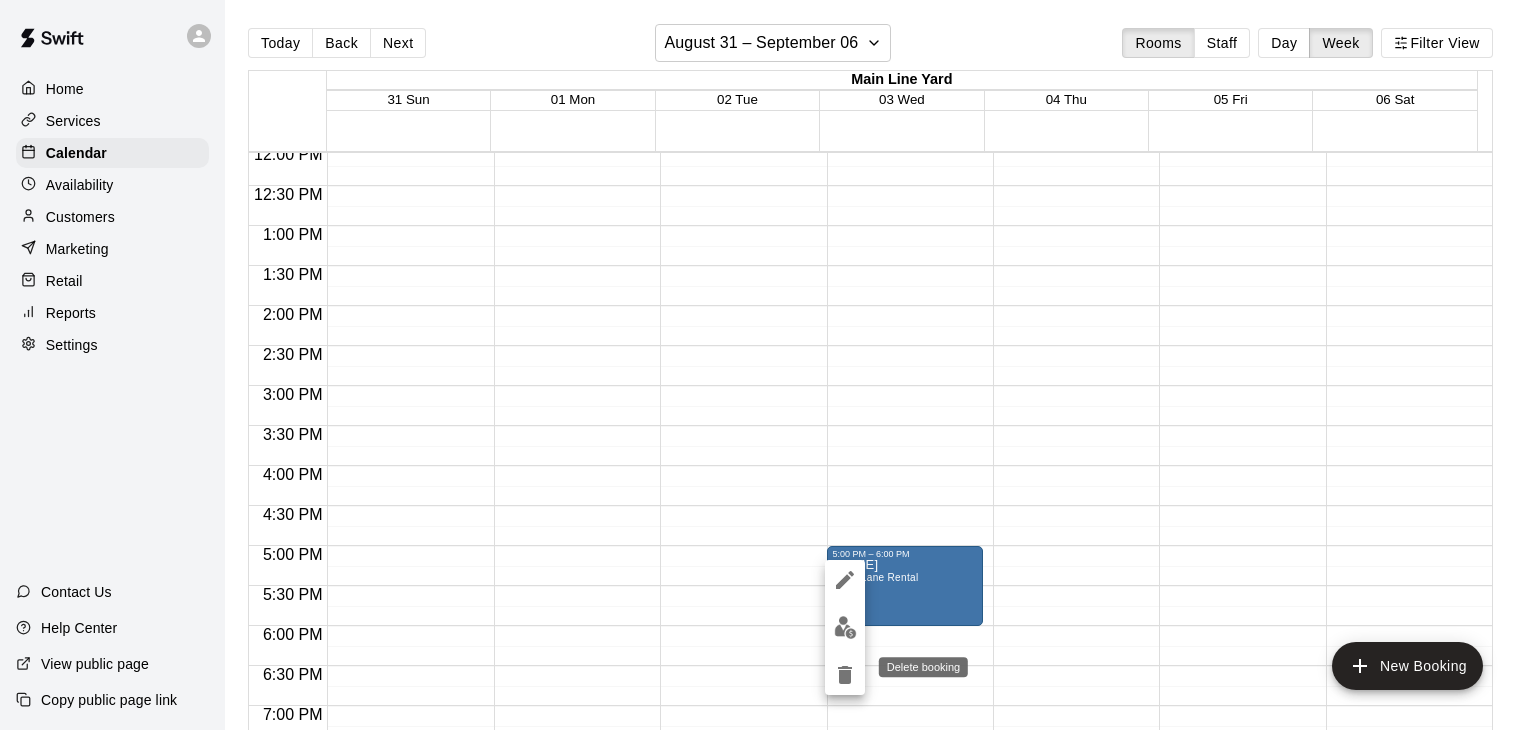 click 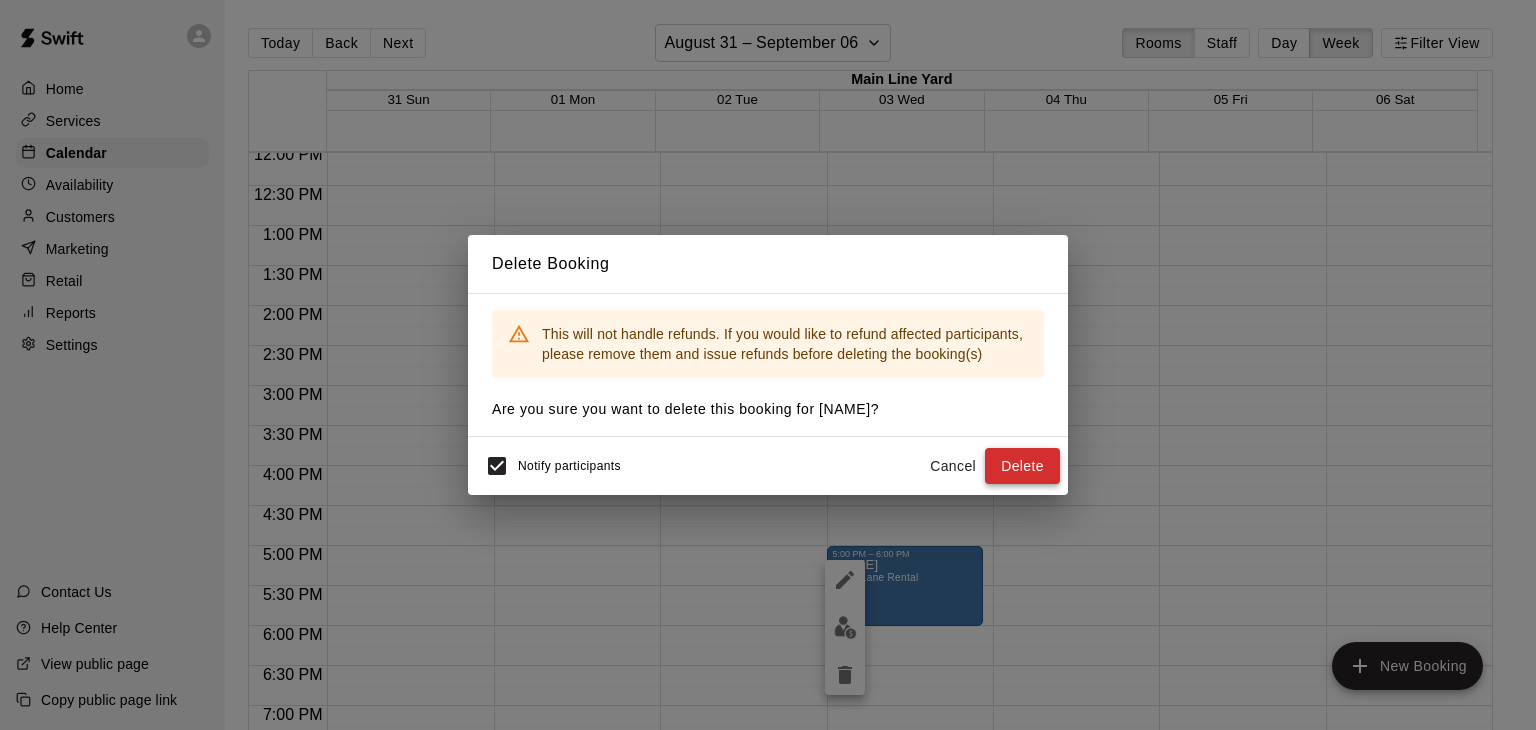 click on "Delete" at bounding box center [1022, 466] 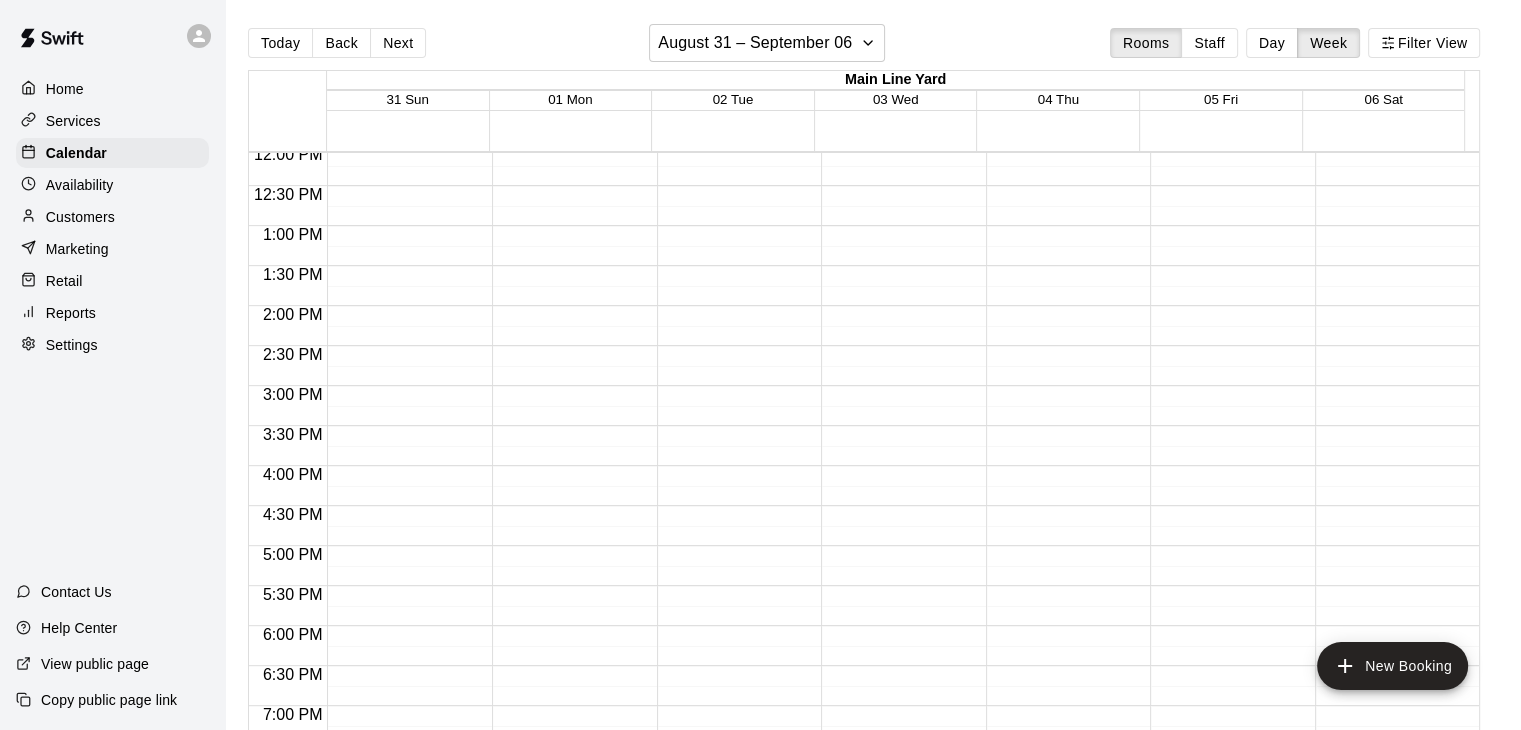 click on "12:00 AM – 8:00 AM Closed 10:00 PM – 11:59 PM Closed" at bounding box center [898, 146] 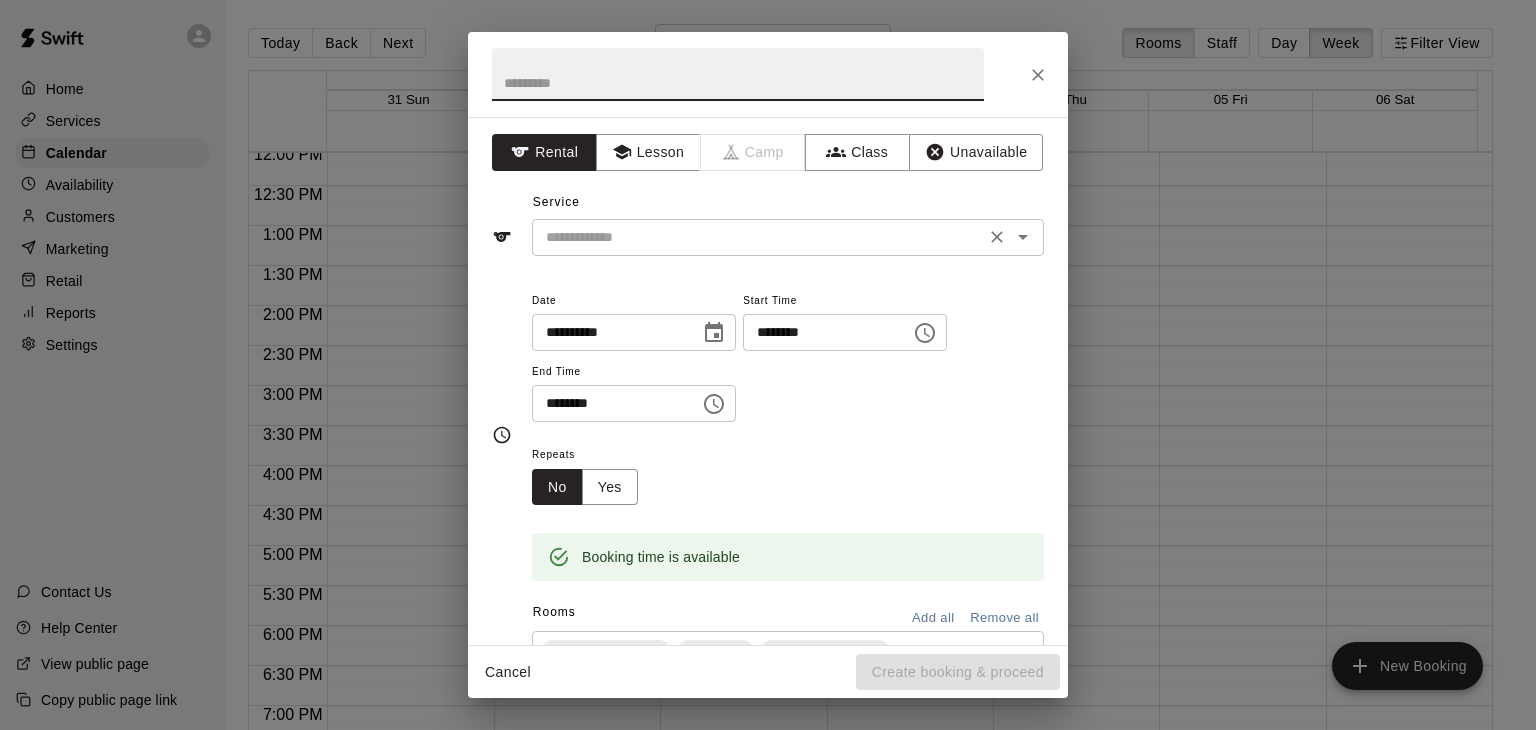 click 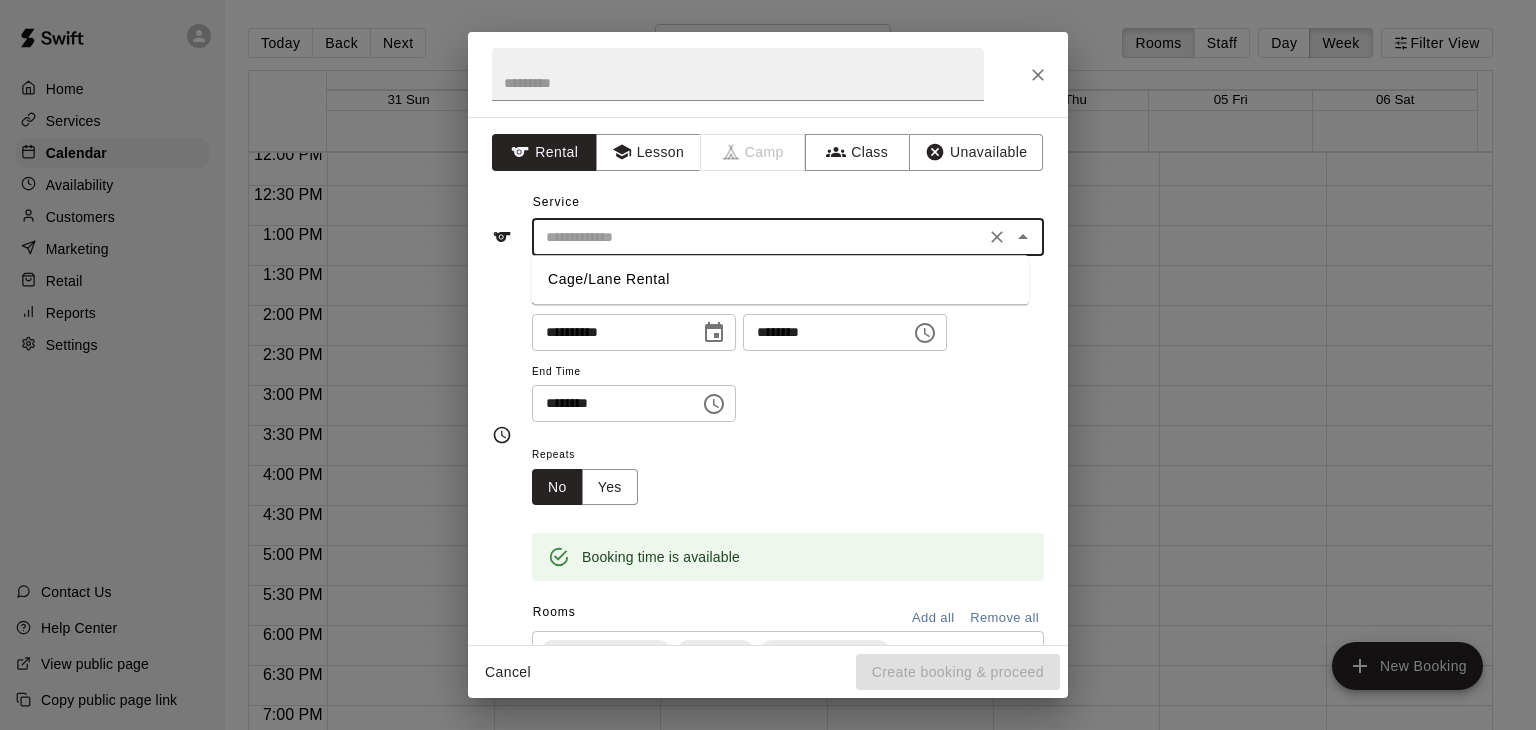 click on "Cage/Lane Rental" at bounding box center [780, 279] 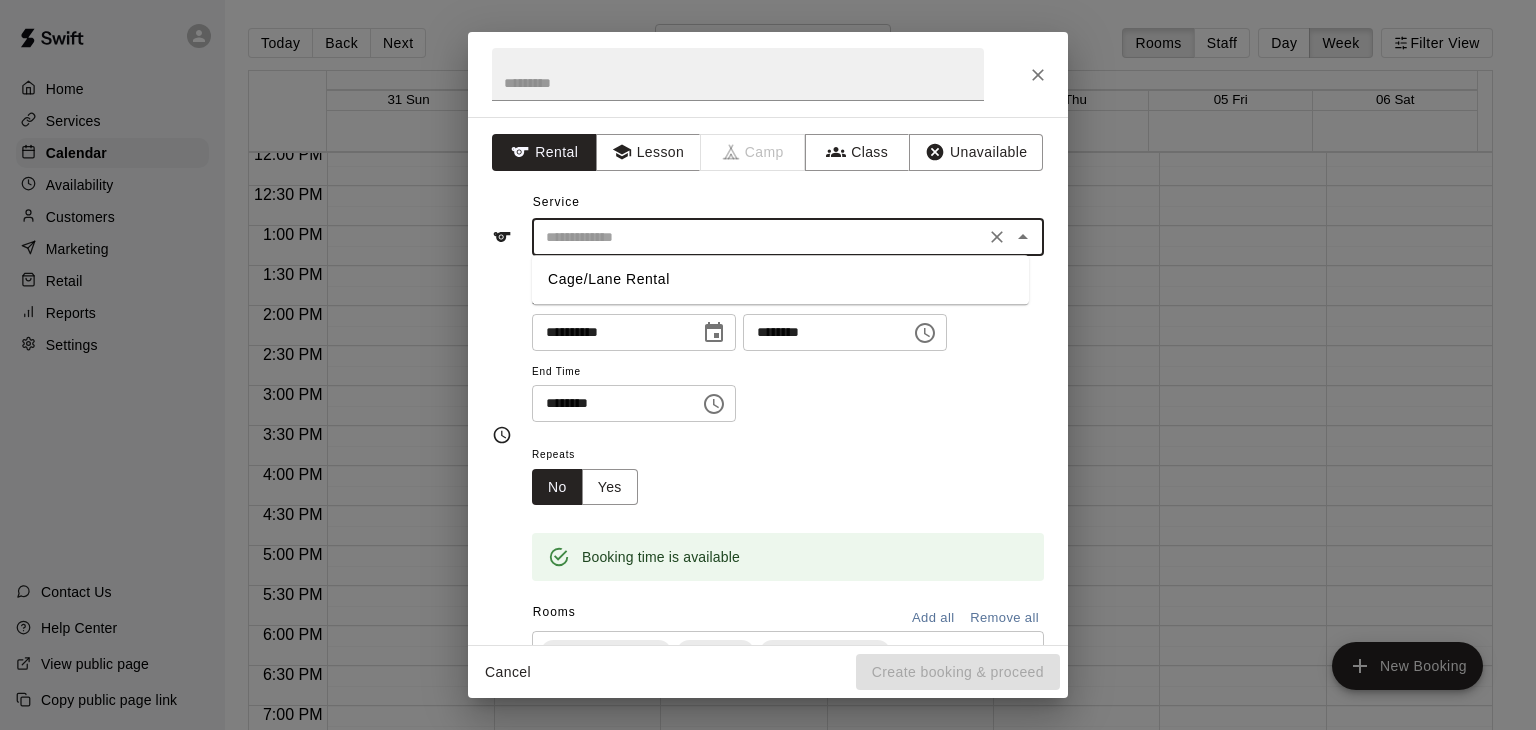 type on "**********" 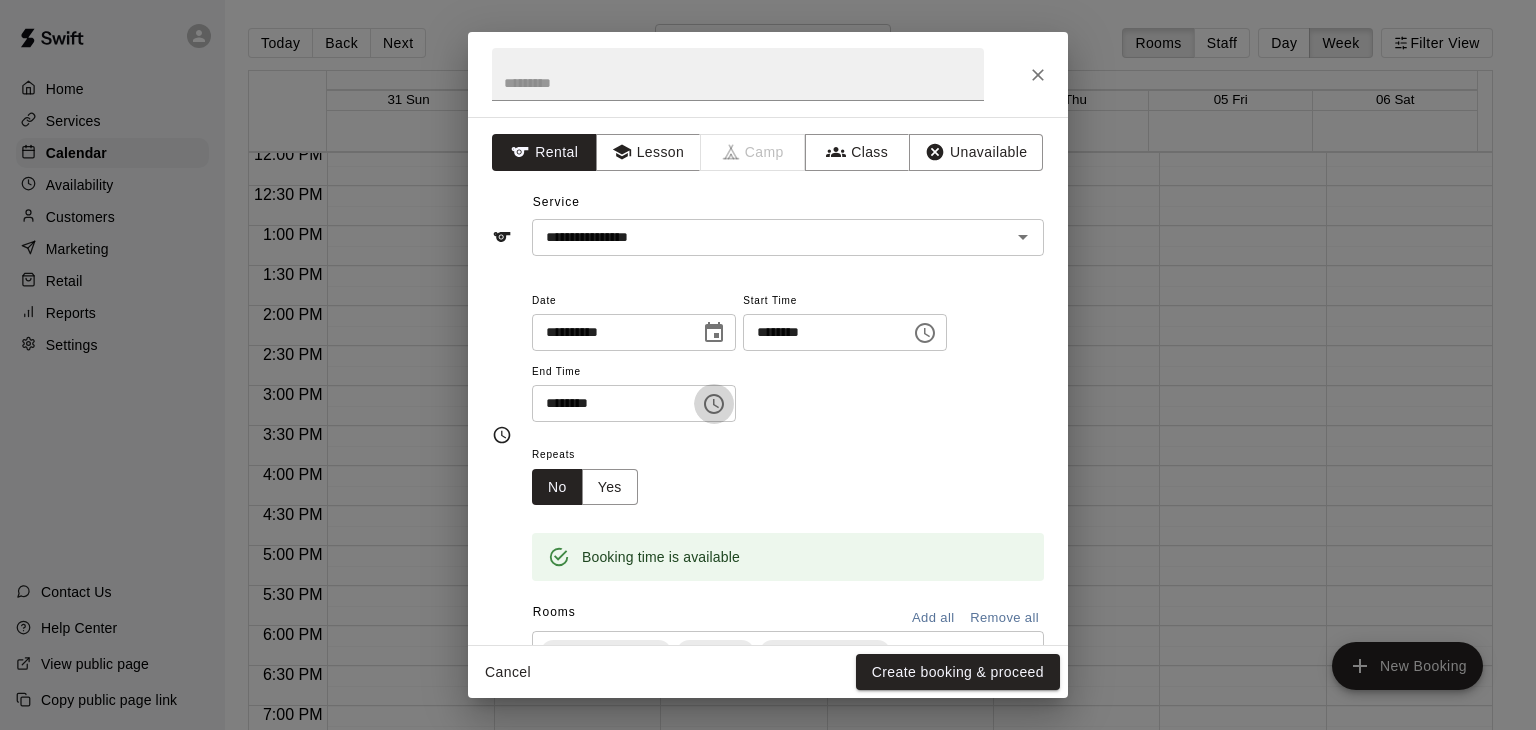 click 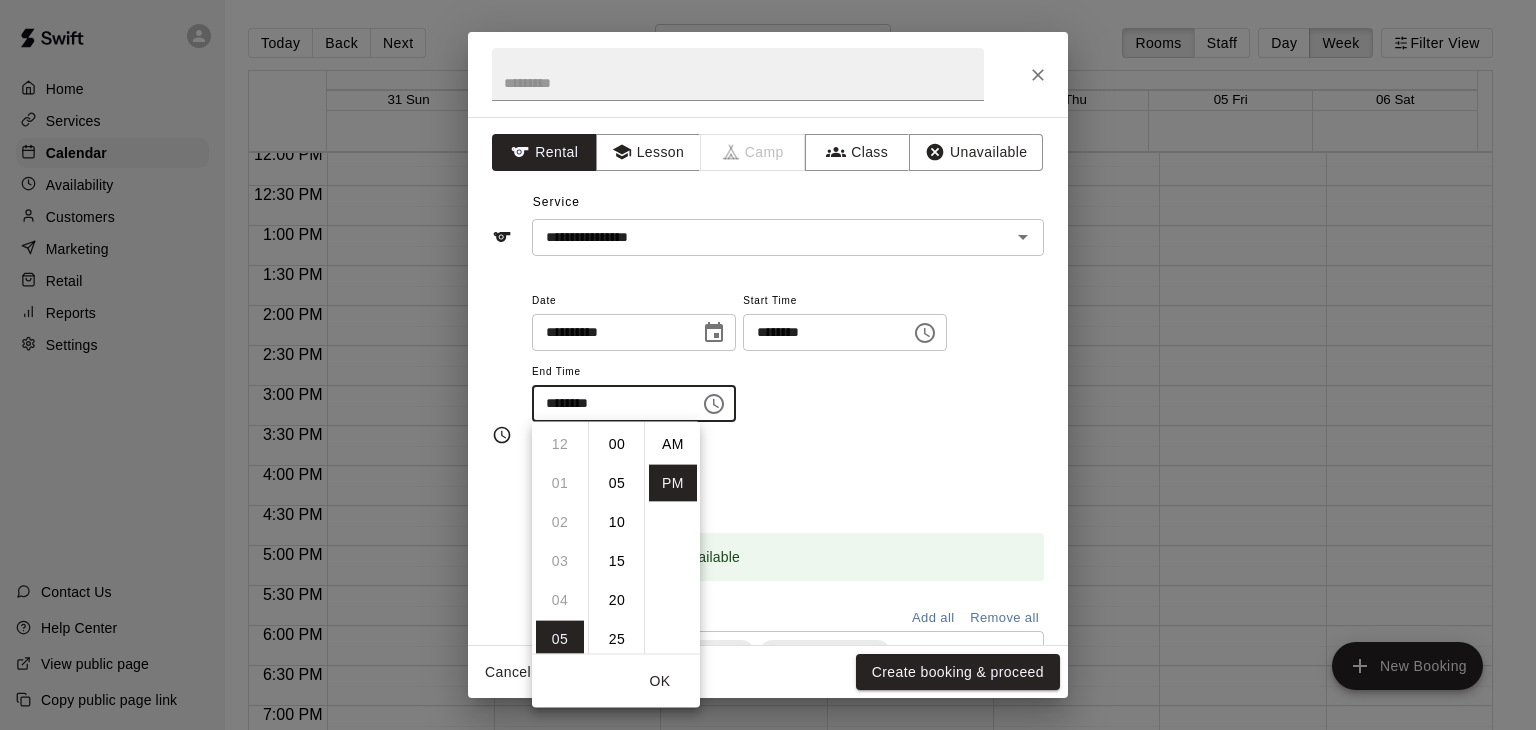 scroll, scrollTop: 195, scrollLeft: 0, axis: vertical 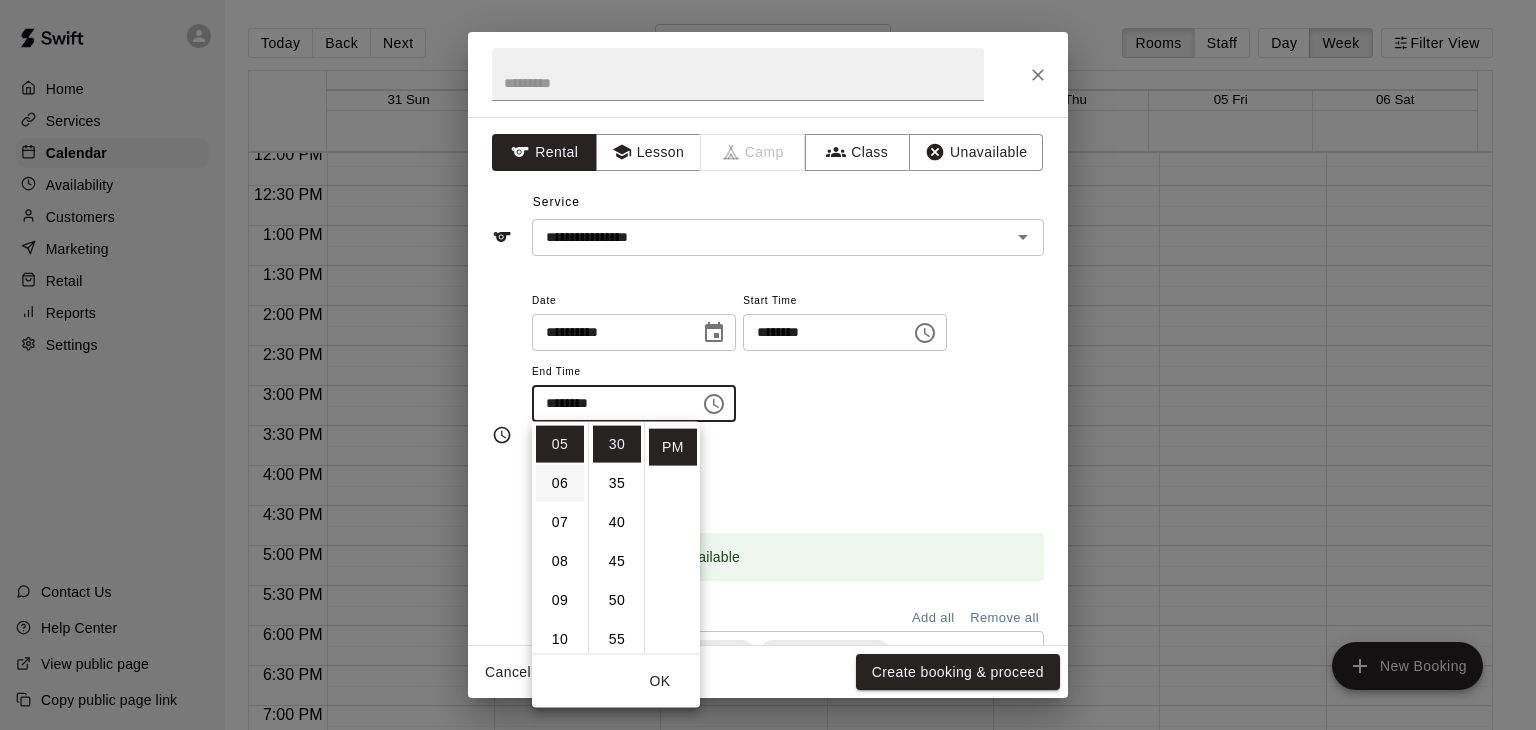 click on "06" at bounding box center [560, 483] 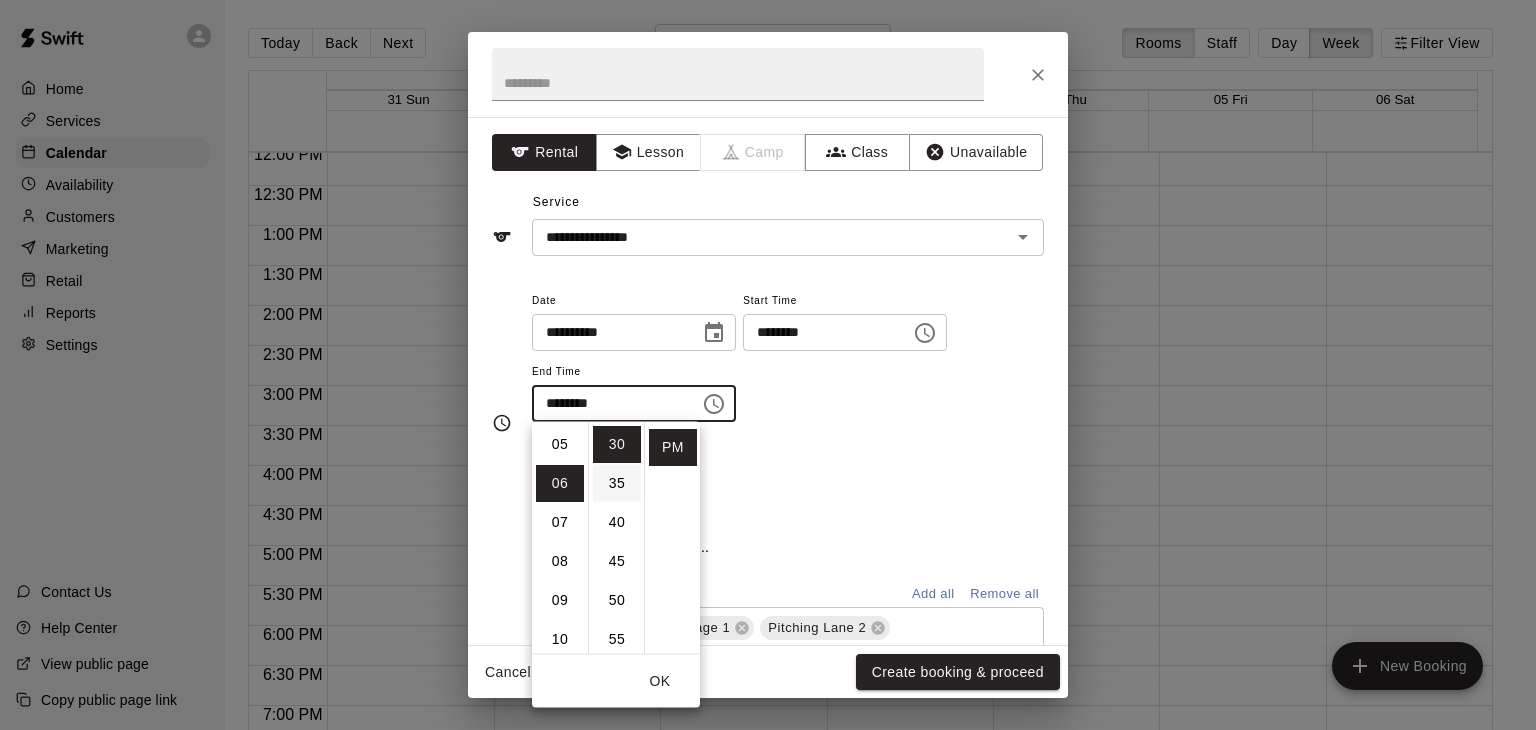 scroll, scrollTop: 234, scrollLeft: 0, axis: vertical 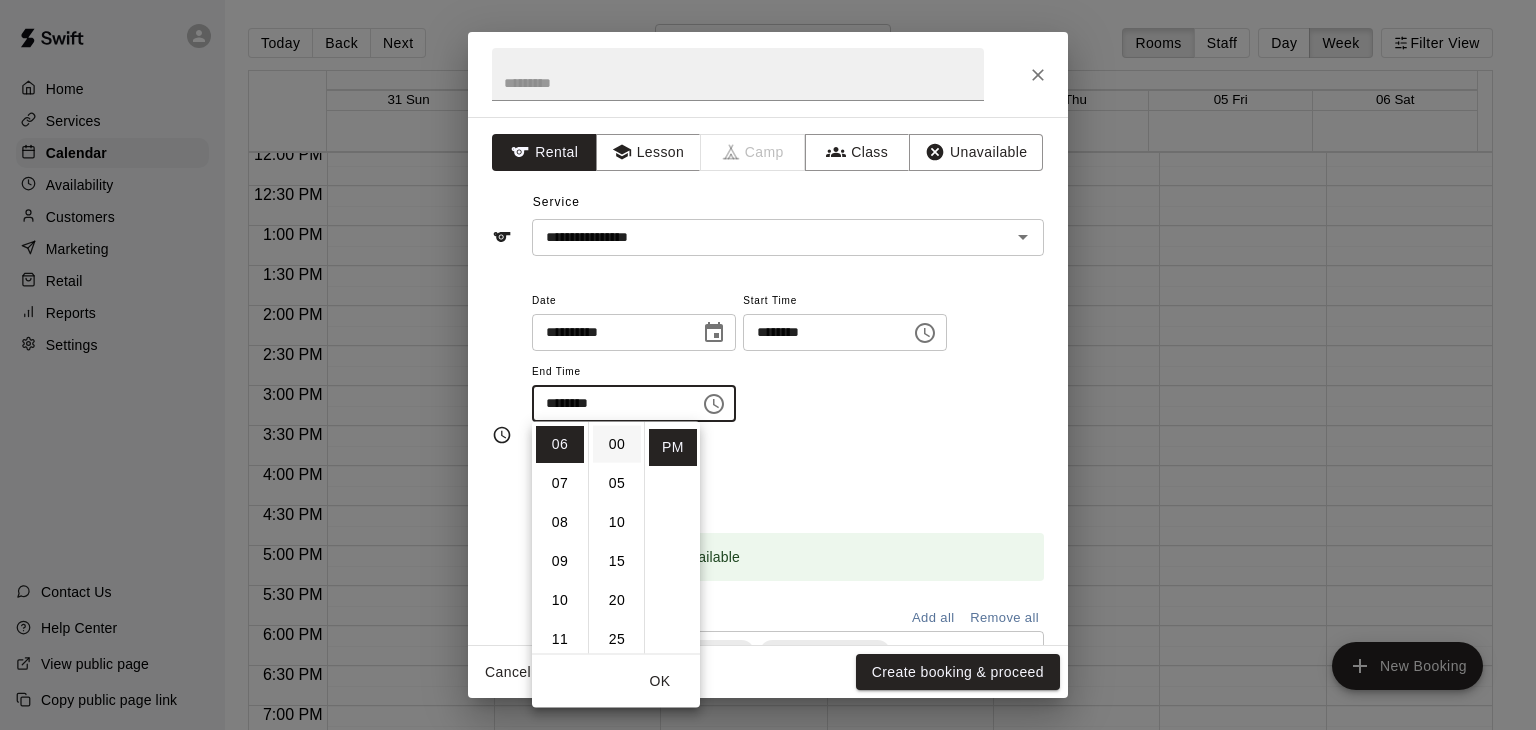 click on "00" at bounding box center (617, 444) 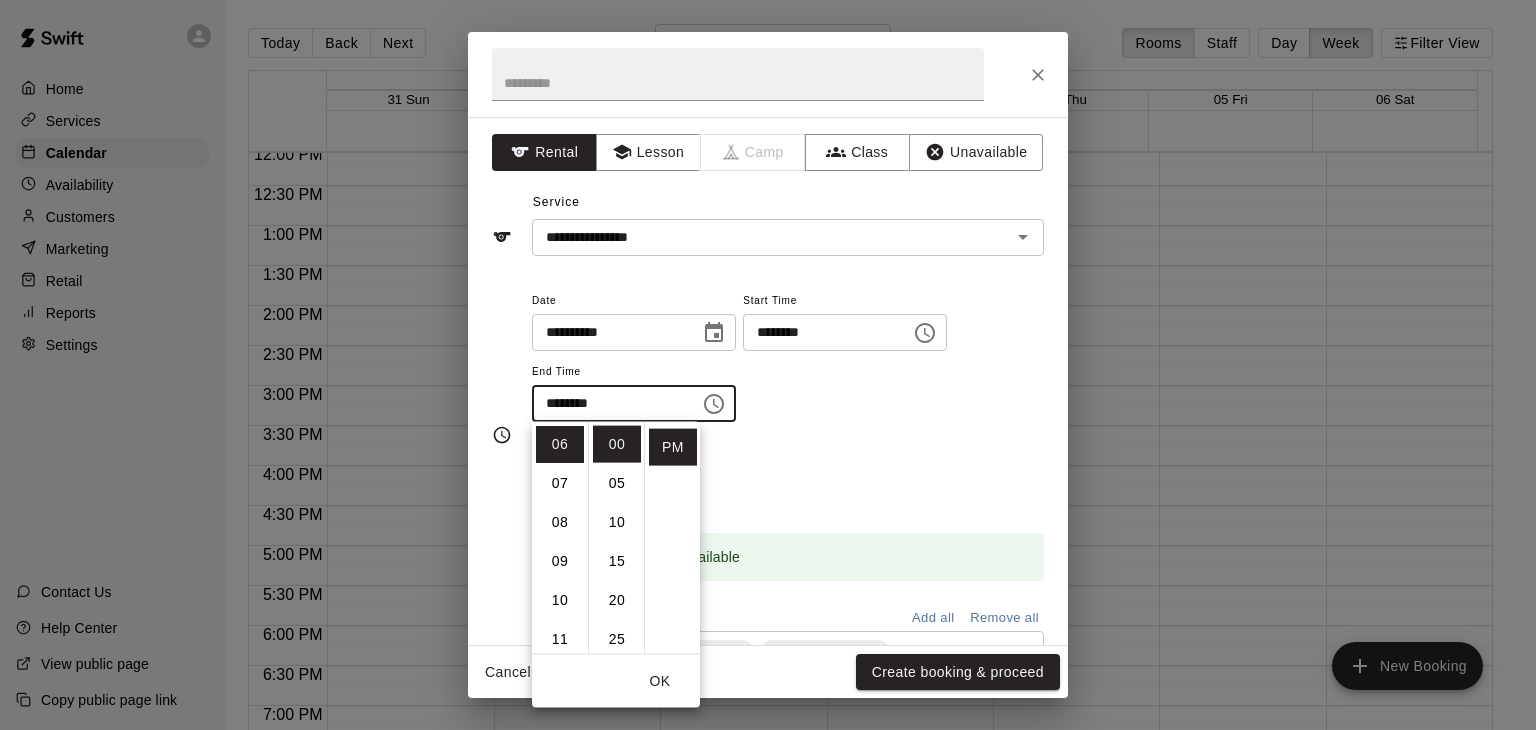 click on "**********" at bounding box center (788, 365) 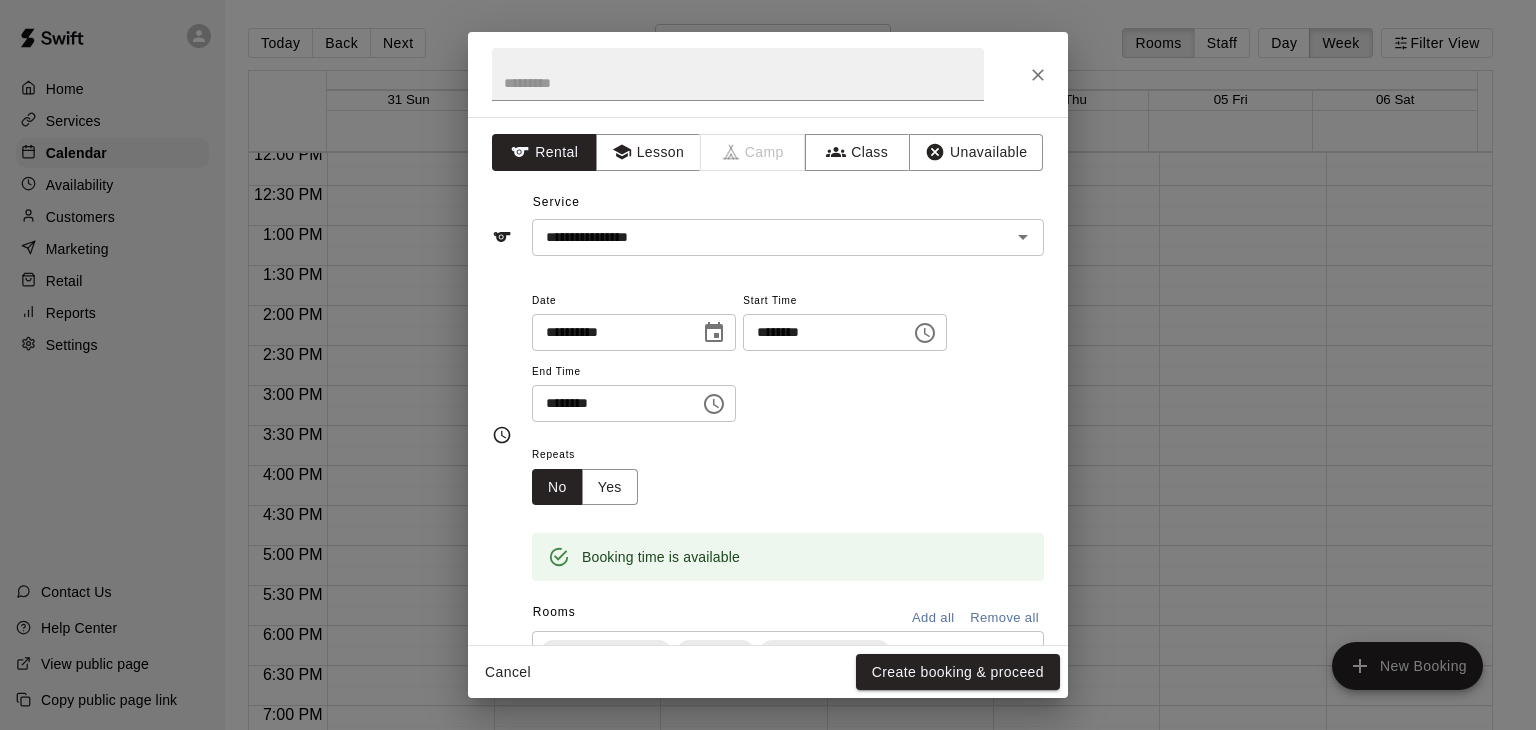 scroll, scrollTop: 200, scrollLeft: 0, axis: vertical 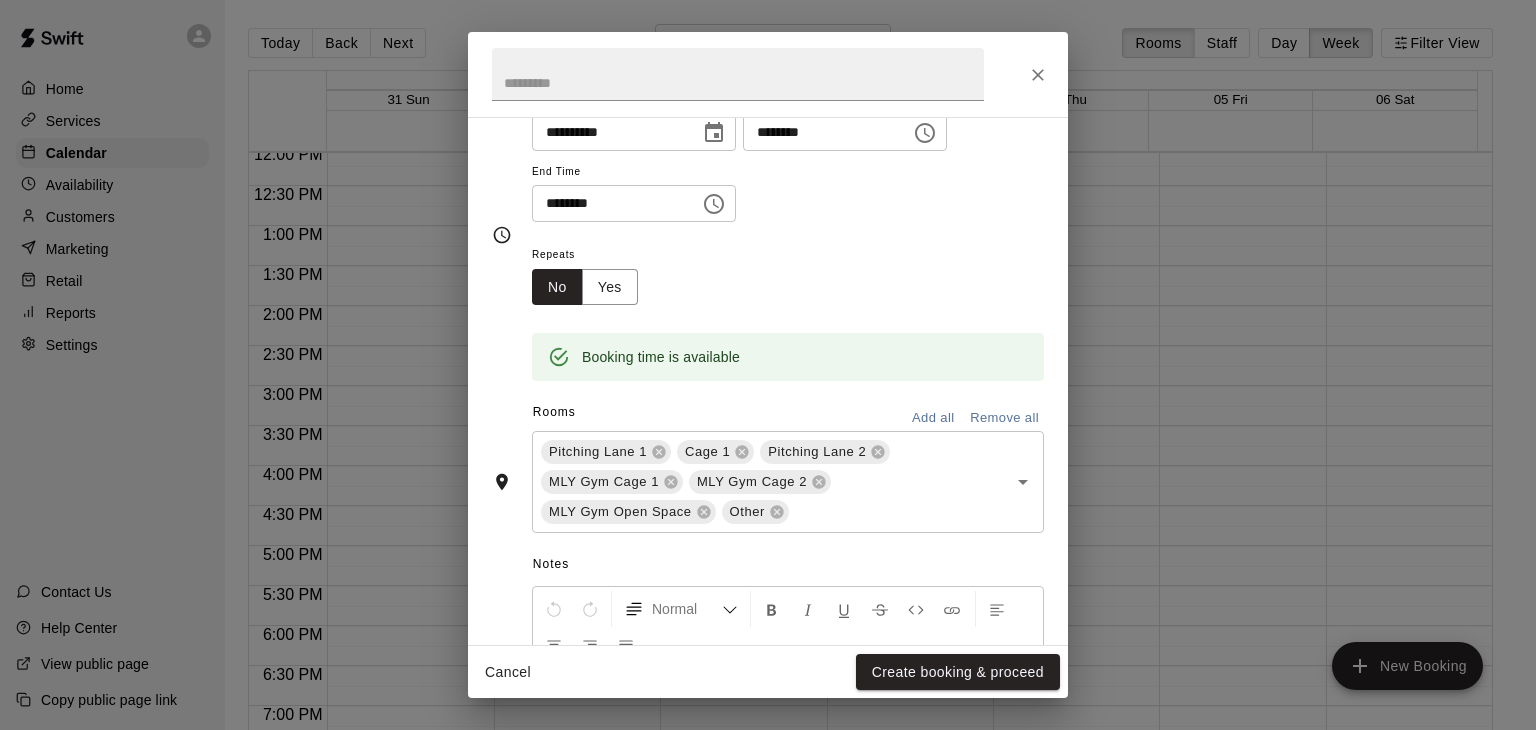 click 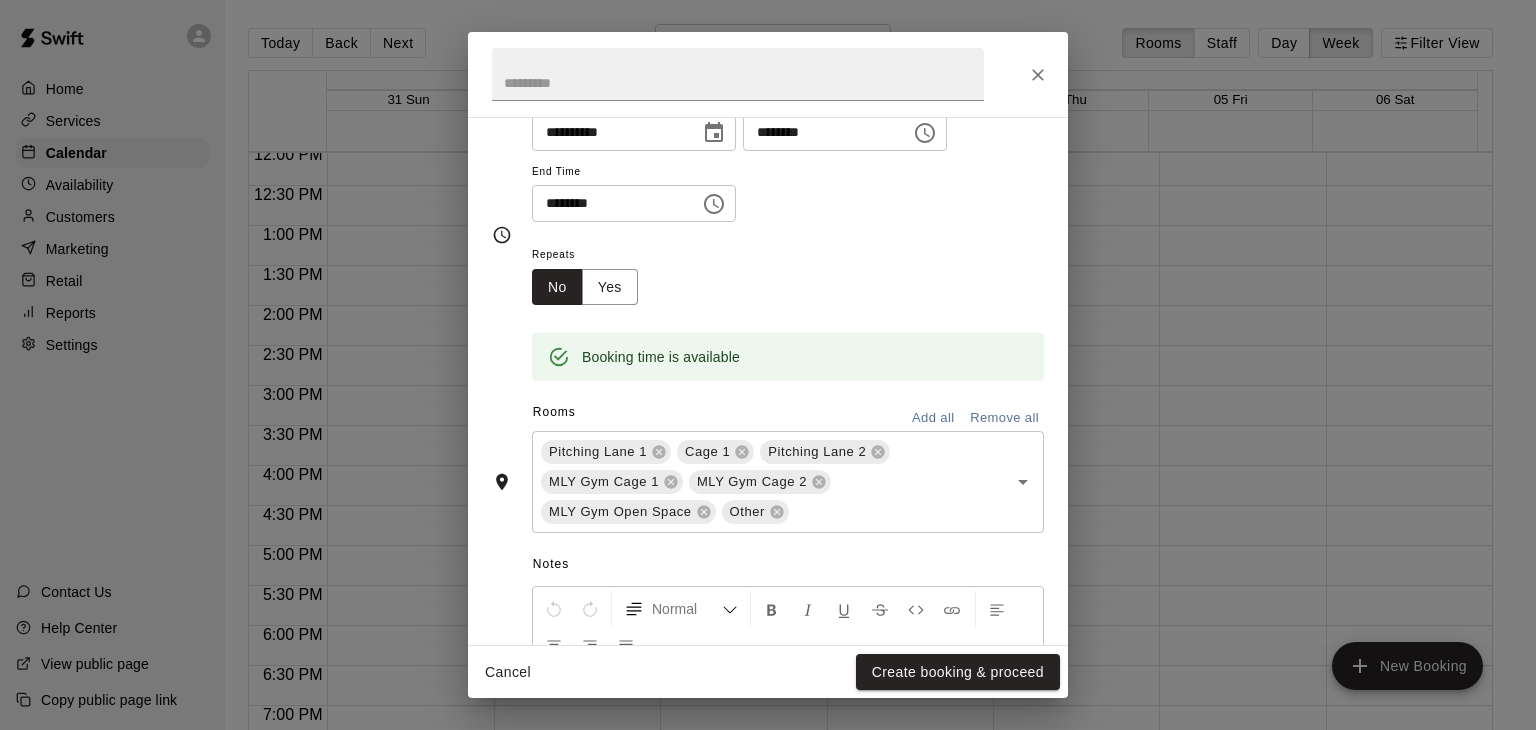 scroll, scrollTop: 162, scrollLeft: 0, axis: vertical 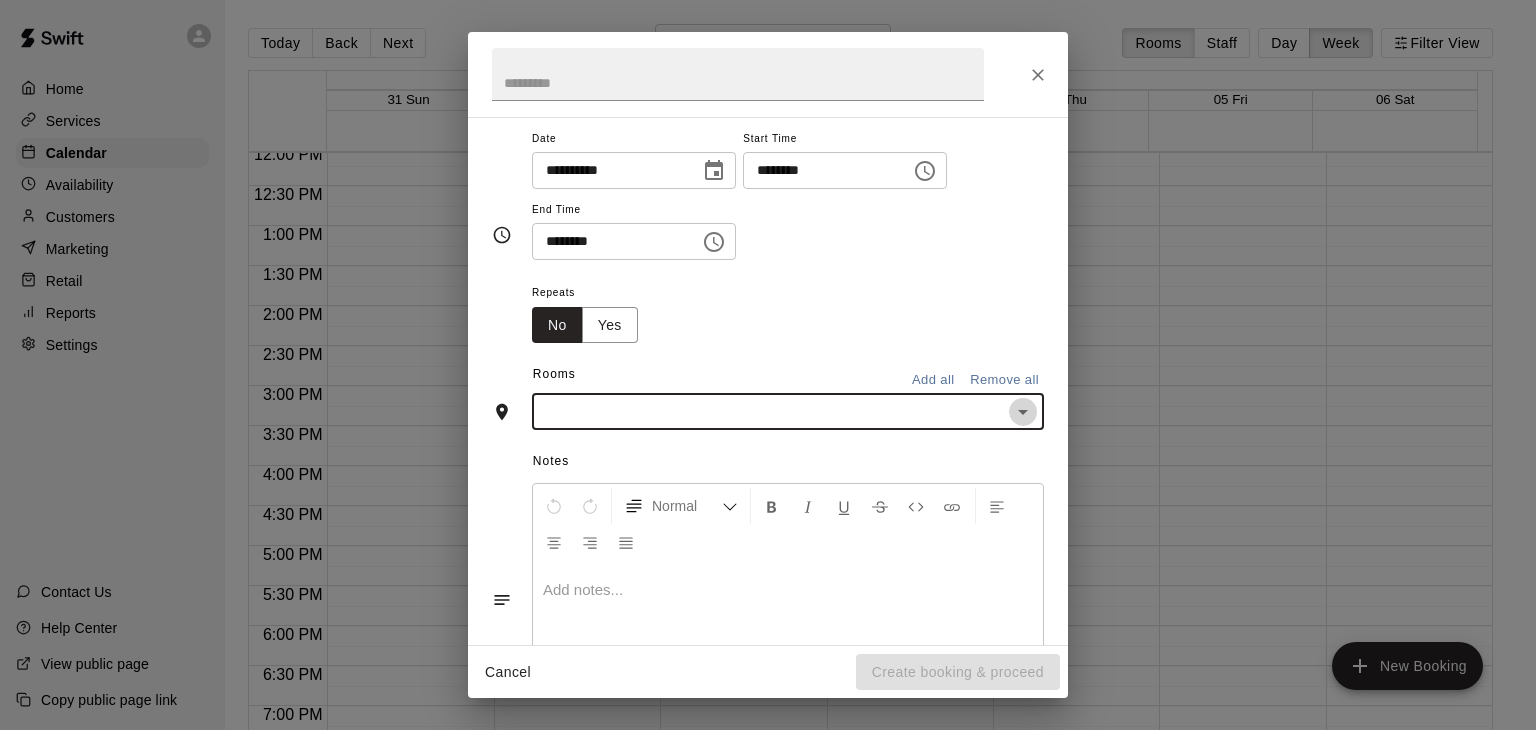 click 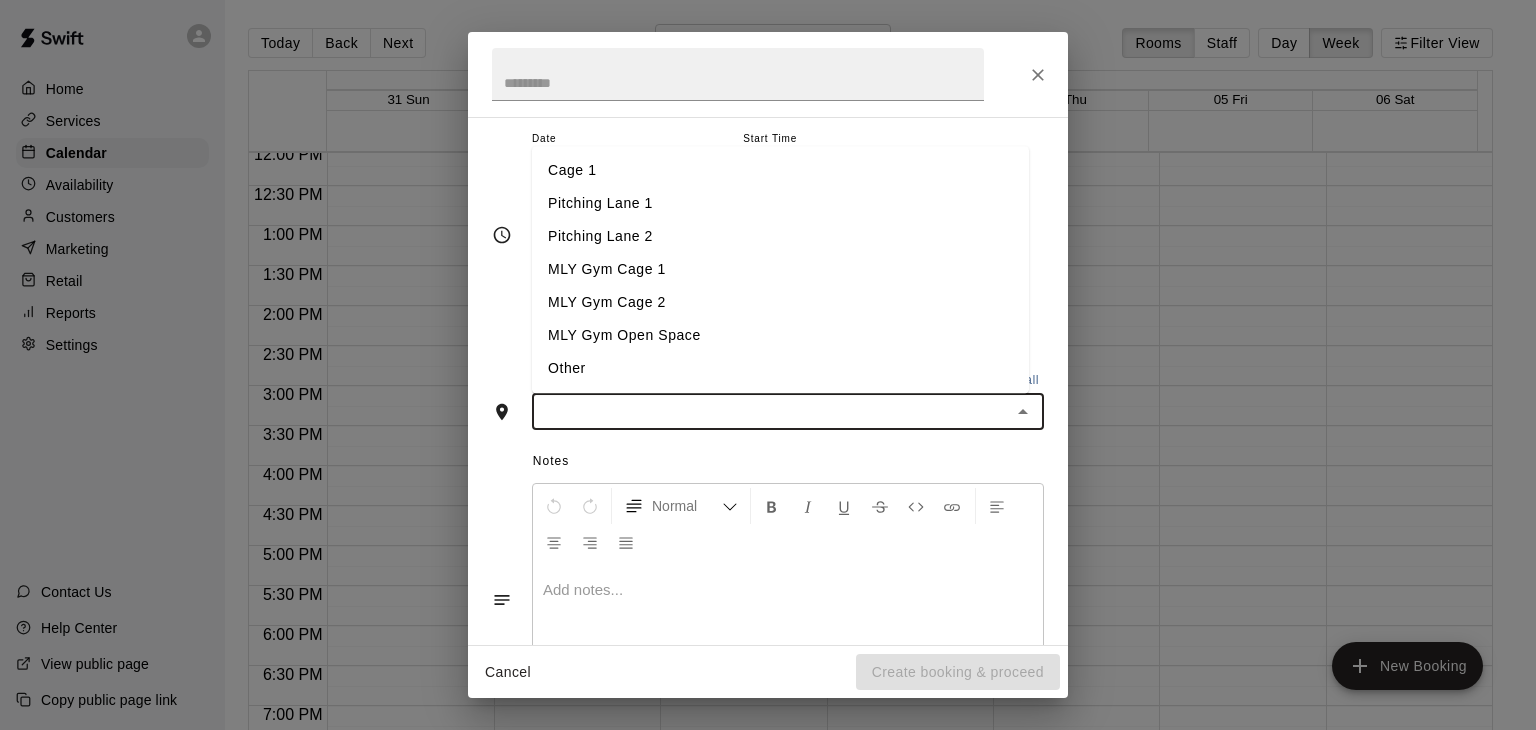 click on "Cage 1" at bounding box center [780, 171] 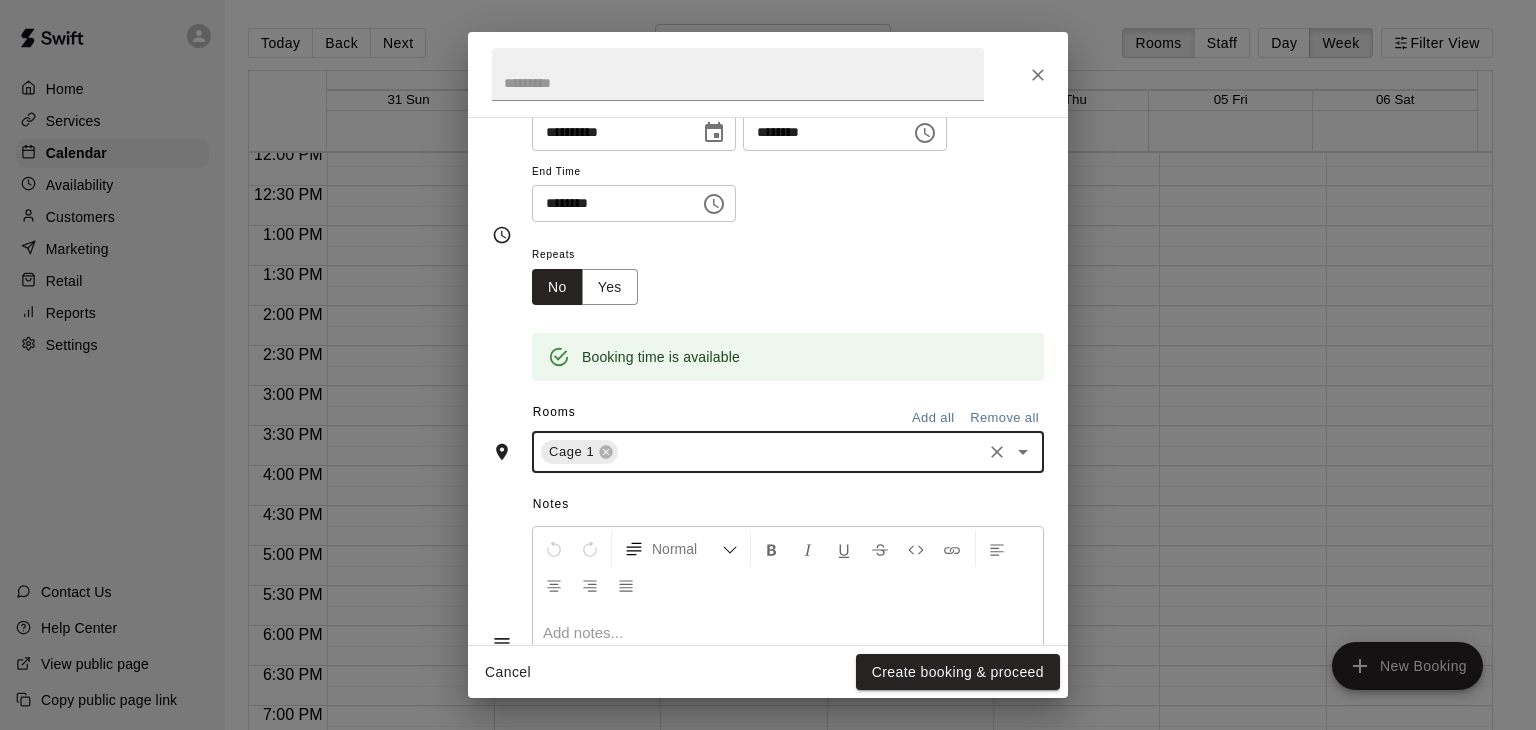 click 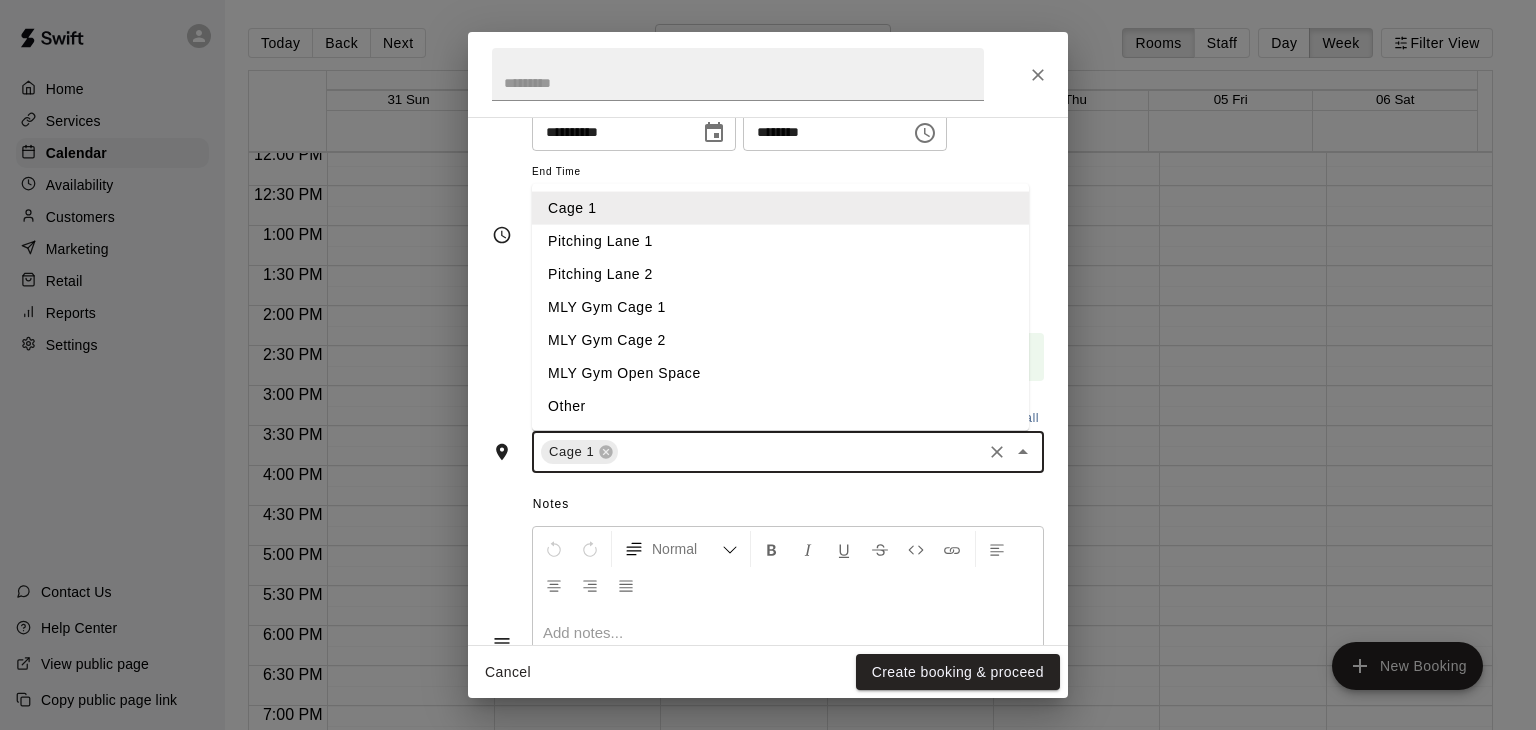 click on "Pitching Lane 1" at bounding box center [780, 241] 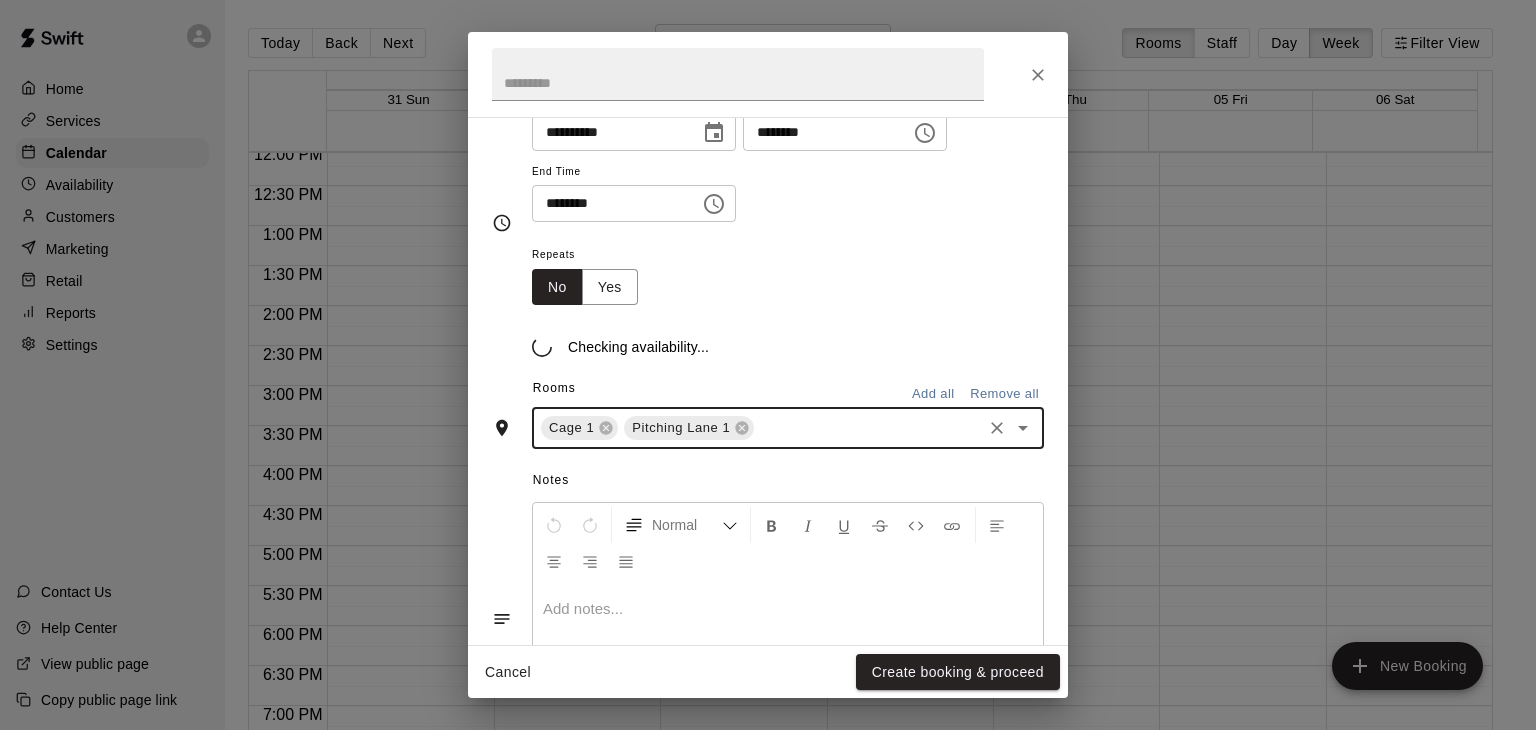 scroll, scrollTop: 200, scrollLeft: 0, axis: vertical 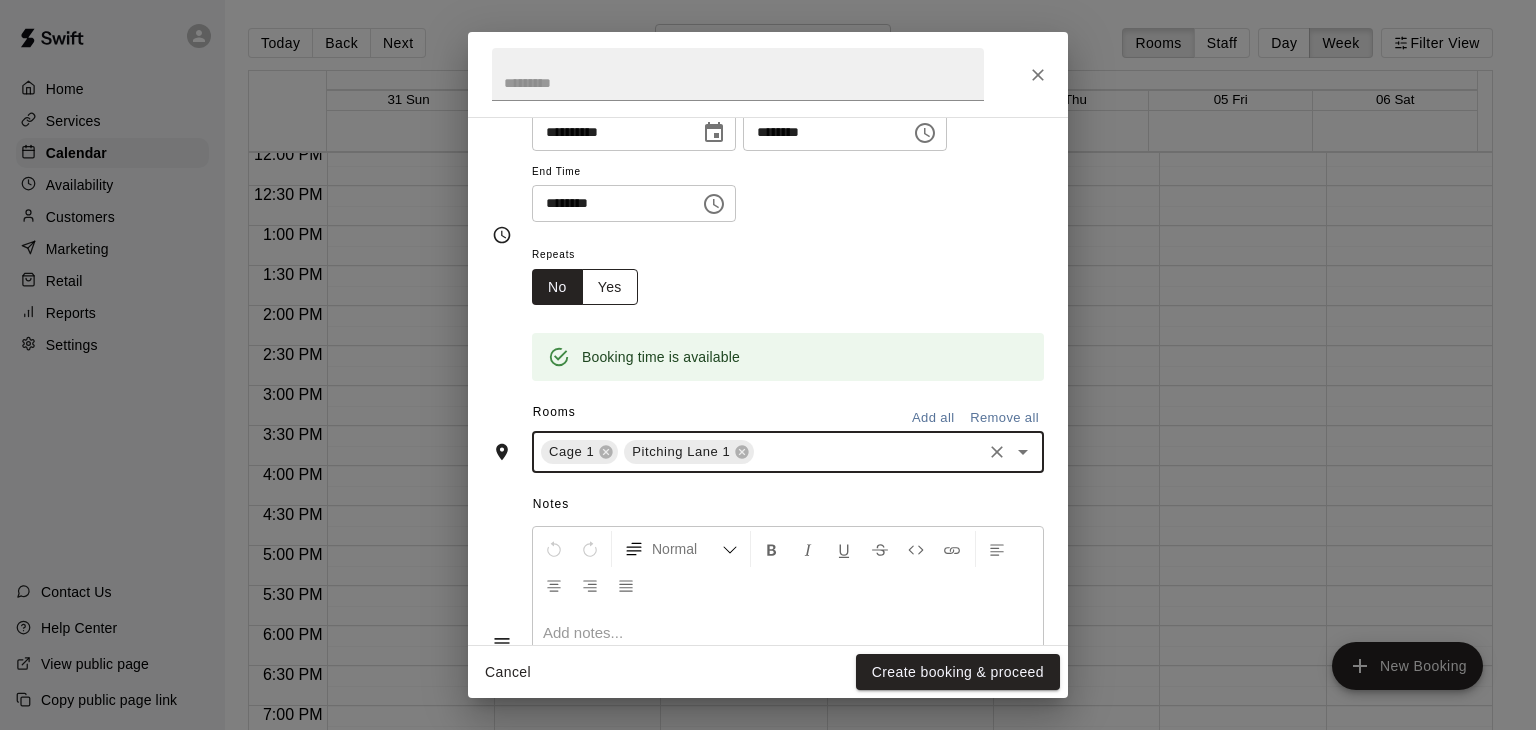 click on "Yes" at bounding box center (610, 287) 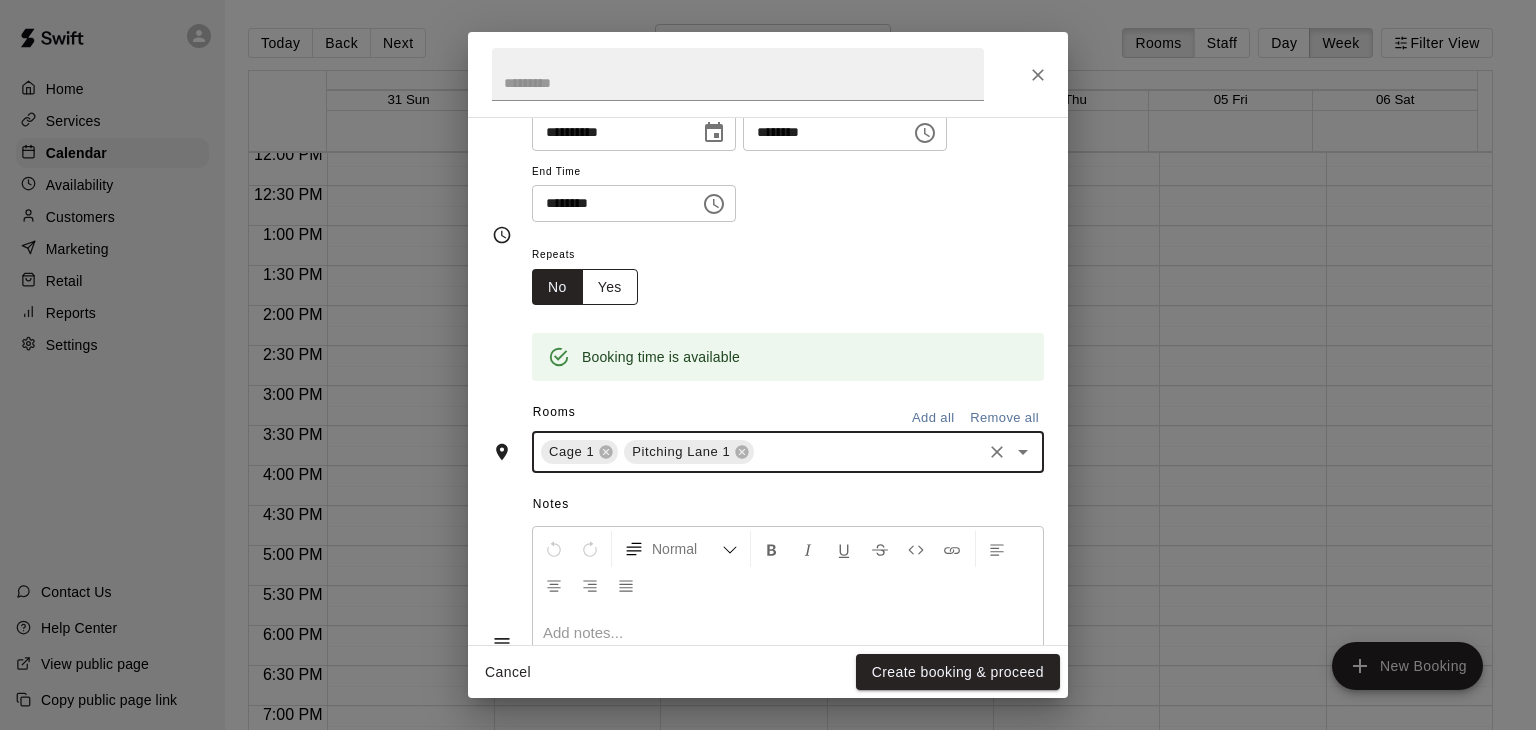 scroll, scrollTop: 204, scrollLeft: 0, axis: vertical 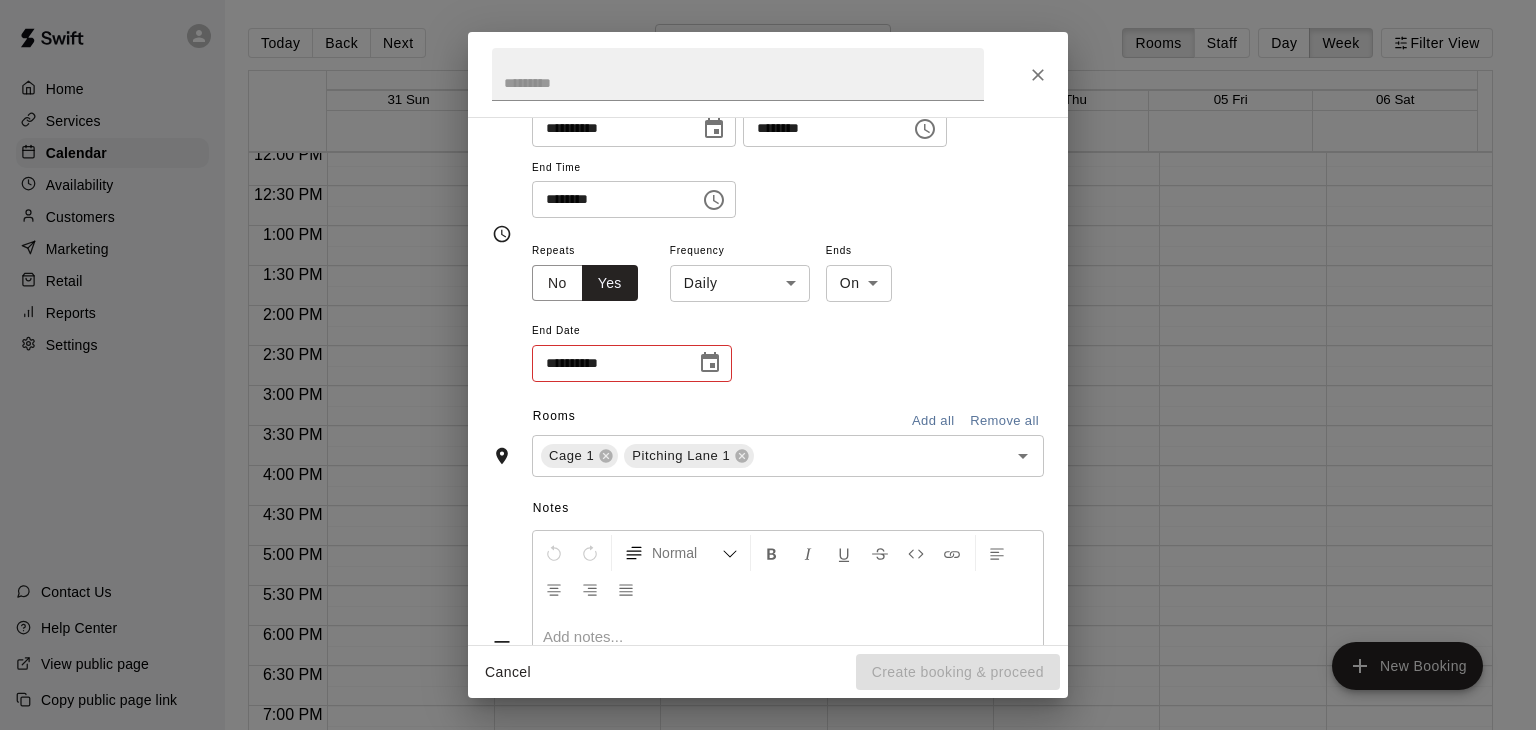 click on "Home Services Calendar Availability Customers Marketing Retail Reports Settings Contact Us Help Center View public page Copy public page link Today Back Next August 31 – September 06 Rooms Staff Day Week Filter View Main Line Yard 31 Sun 01 Mon 02 Tue 03 Wed 04 Thu 05 Fri 06 Sat 12:00 AM 12:30 AM 1:00 AM 1:30 AM 2:00 AM 2:30 AM 3:00 AM 3:30 AM 4:00 AM 4:30 AM 5:00 AM 5:30 AM 6:00 AM 6:30 AM 7:00 AM 7:30 AM 8:00 AM 8:30 AM 9:00 AM 9:30 AM 10:00 AM 10:30 AM 11:00 AM 11:30 AM 12:00 PM 12:30 PM 1:00 PM 1:30 PM 2:00 PM 2:30 PM 3:00 PM 3:30 PM 4:00 PM 4:30 PM 5:00 PM 5:30 PM 6:00 PM 6:30 PM 7:00 PM 7:30 PM 8:00 PM 8:30 PM 9:00 PM 9:30 PM 10:00 PM 10:30 PM 11:00 PM 11:30 PM 12:00 AM – 8:00 AM Closed 10:00 PM – 11:59 PM Closed 12:00 AM – 8:00 AM Closed 10:00 PM – 11:59 PM Closed 12:00 AM – 8:00 AM Closed 10:00 PM – 11:59 PM Closed 12:00 AM – 8:00 AM Closed 10:00 PM – 11:59 PM Closed 12:00 AM – 8:00 AM Closed 10:00 PM – 11:59 PM Closed 12:00 AM – 8:00 AM Closed 10:00 PM – 11:59 PM Closed" at bounding box center (768, 381) 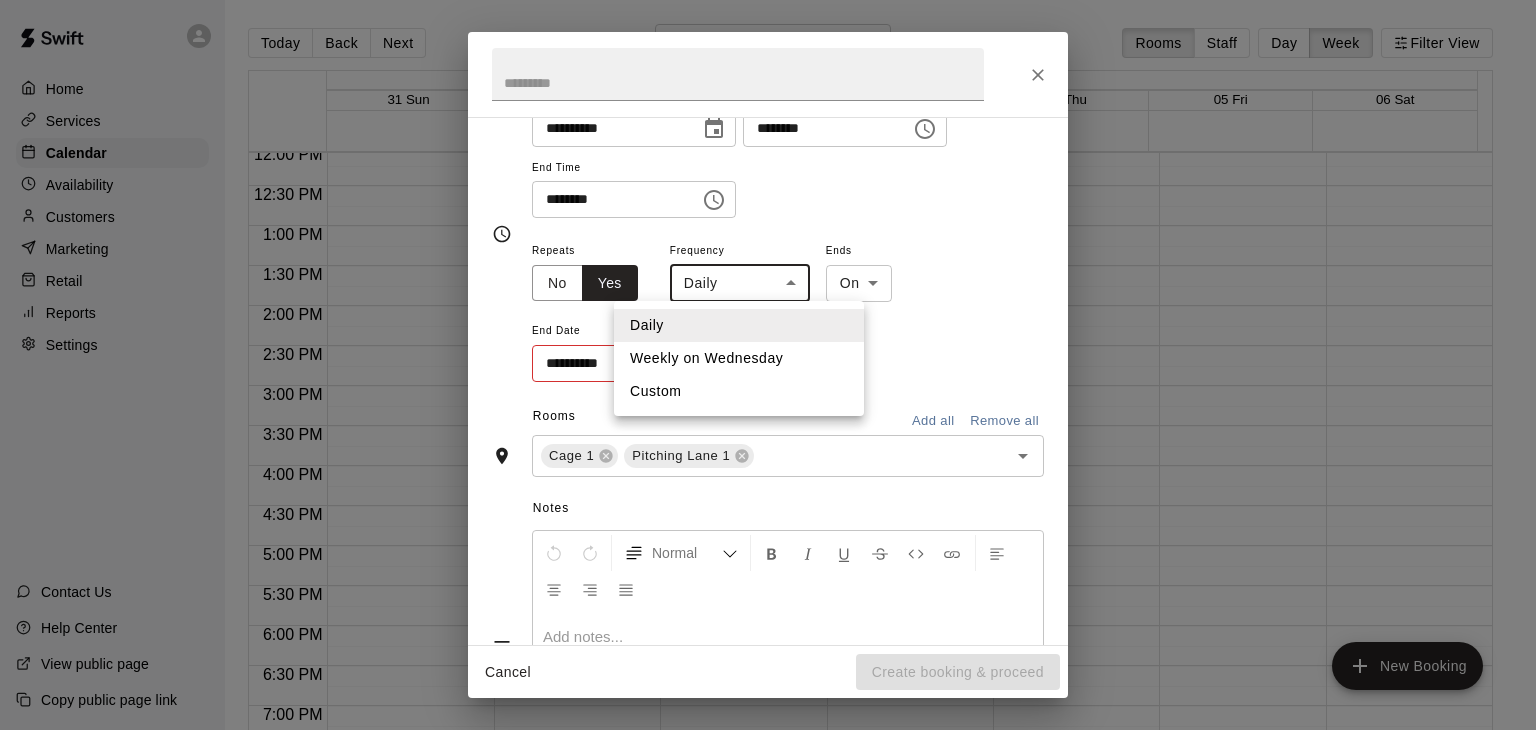 click on "Weekly on Wednesday" at bounding box center (739, 358) 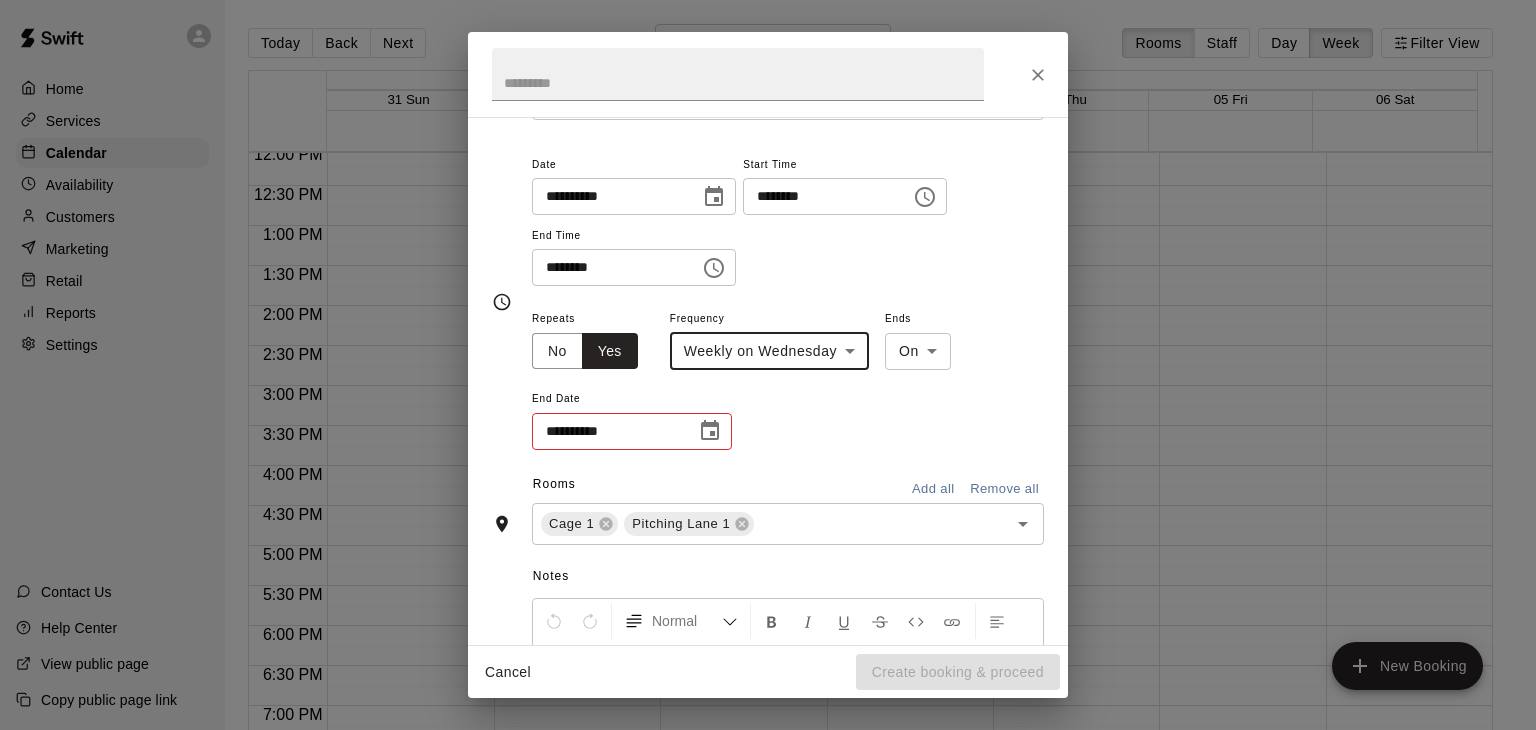 scroll, scrollTop: 0, scrollLeft: 0, axis: both 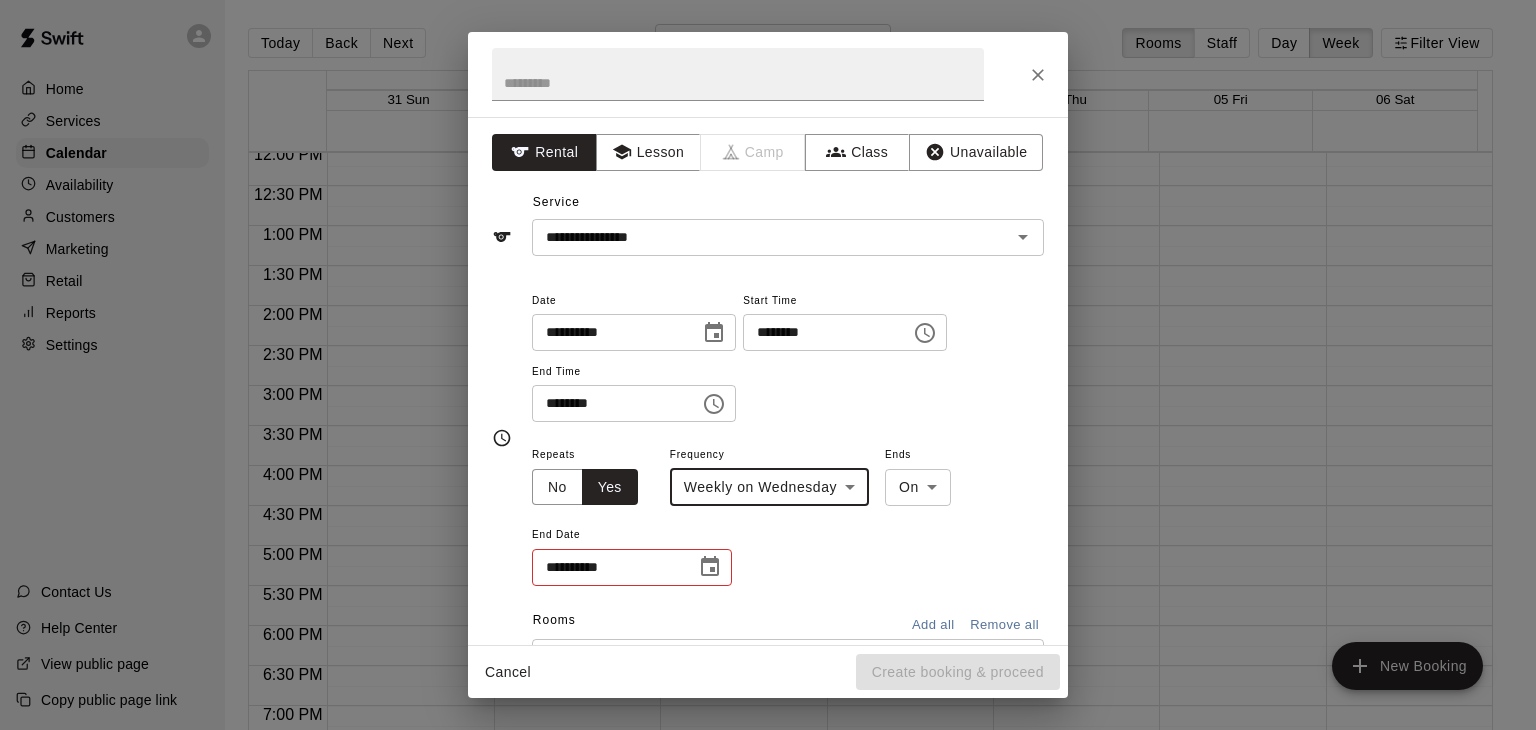 drag, startPoint x: 742, startPoint y: 84, endPoint x: 687, endPoint y: 107, distance: 59.615433 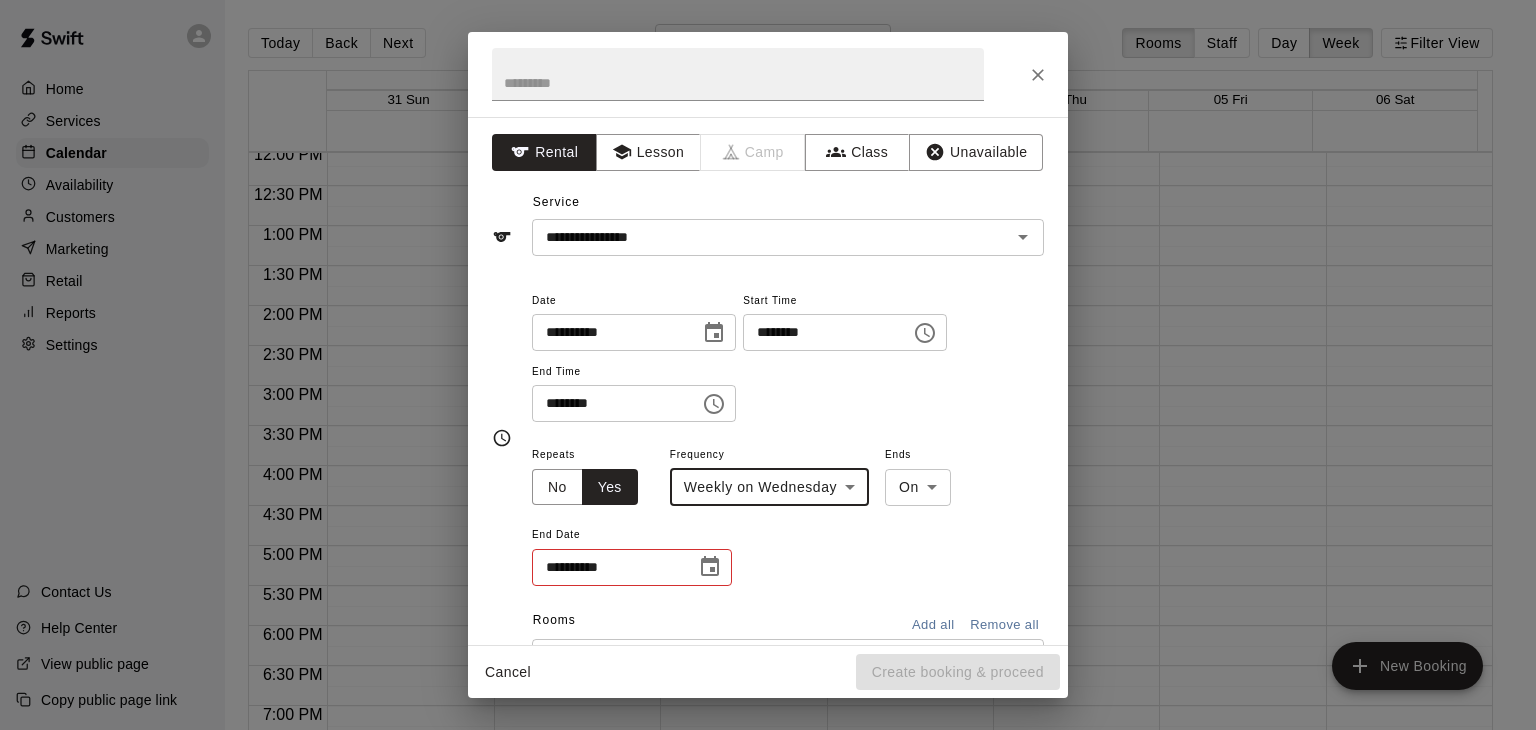 click at bounding box center [738, 74] 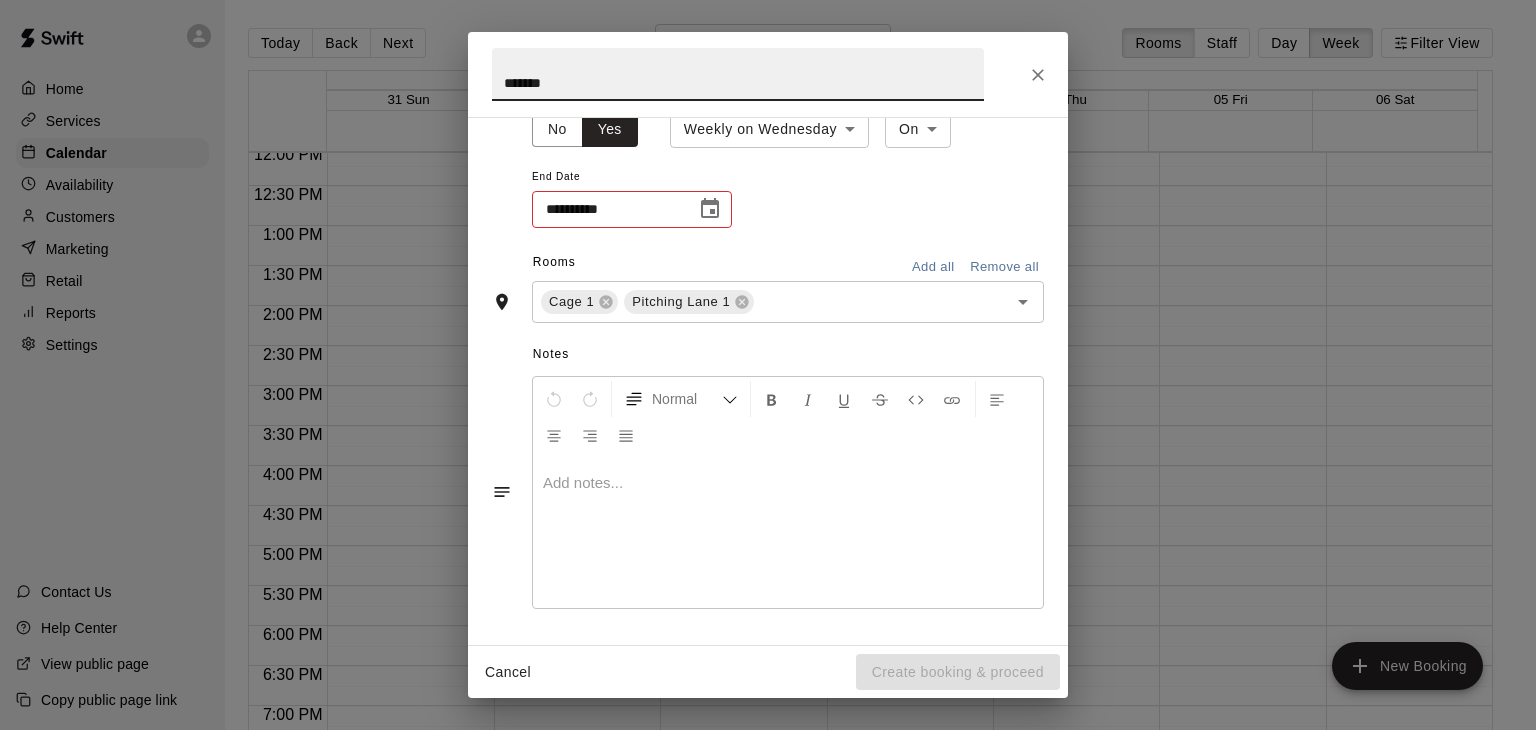 scroll, scrollTop: 0, scrollLeft: 0, axis: both 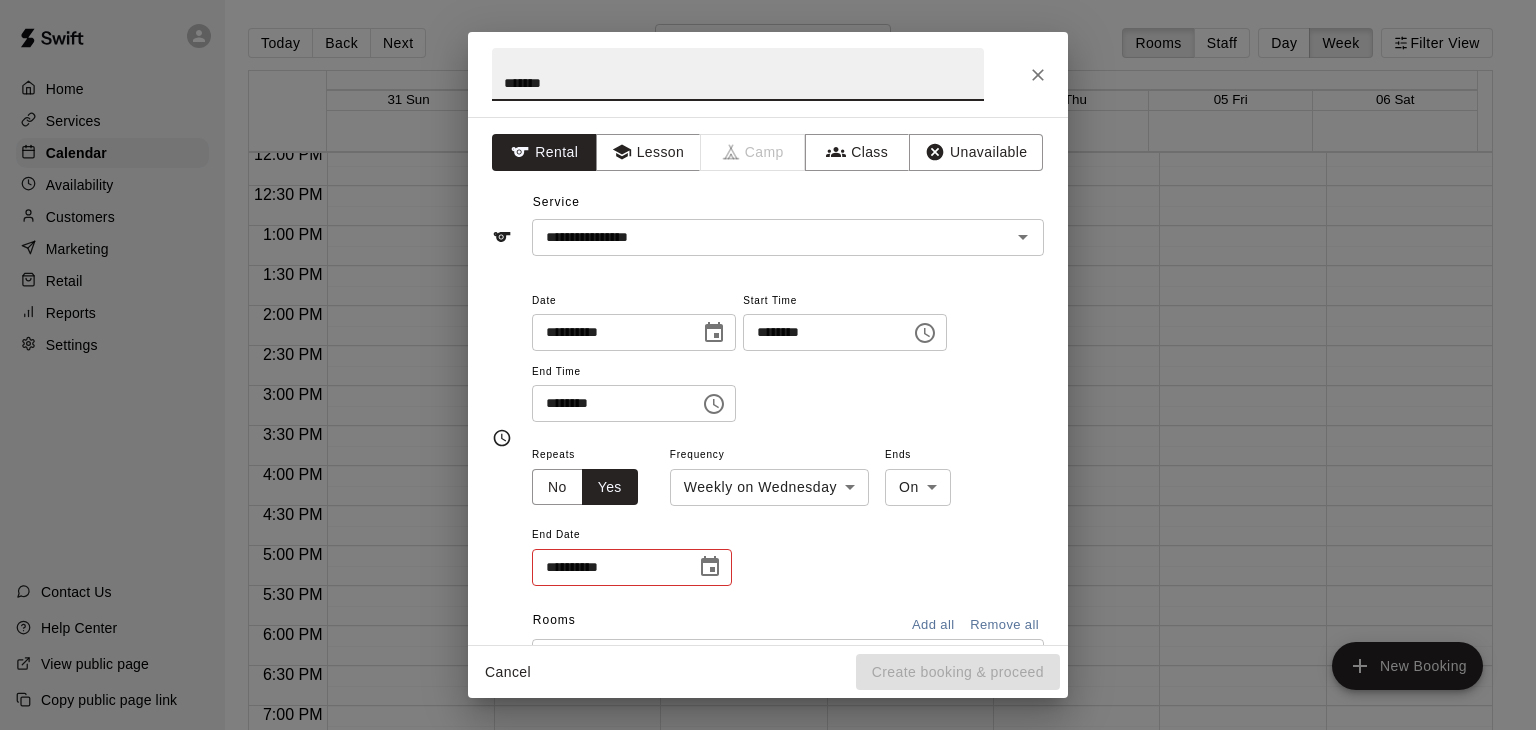 type on "*******" 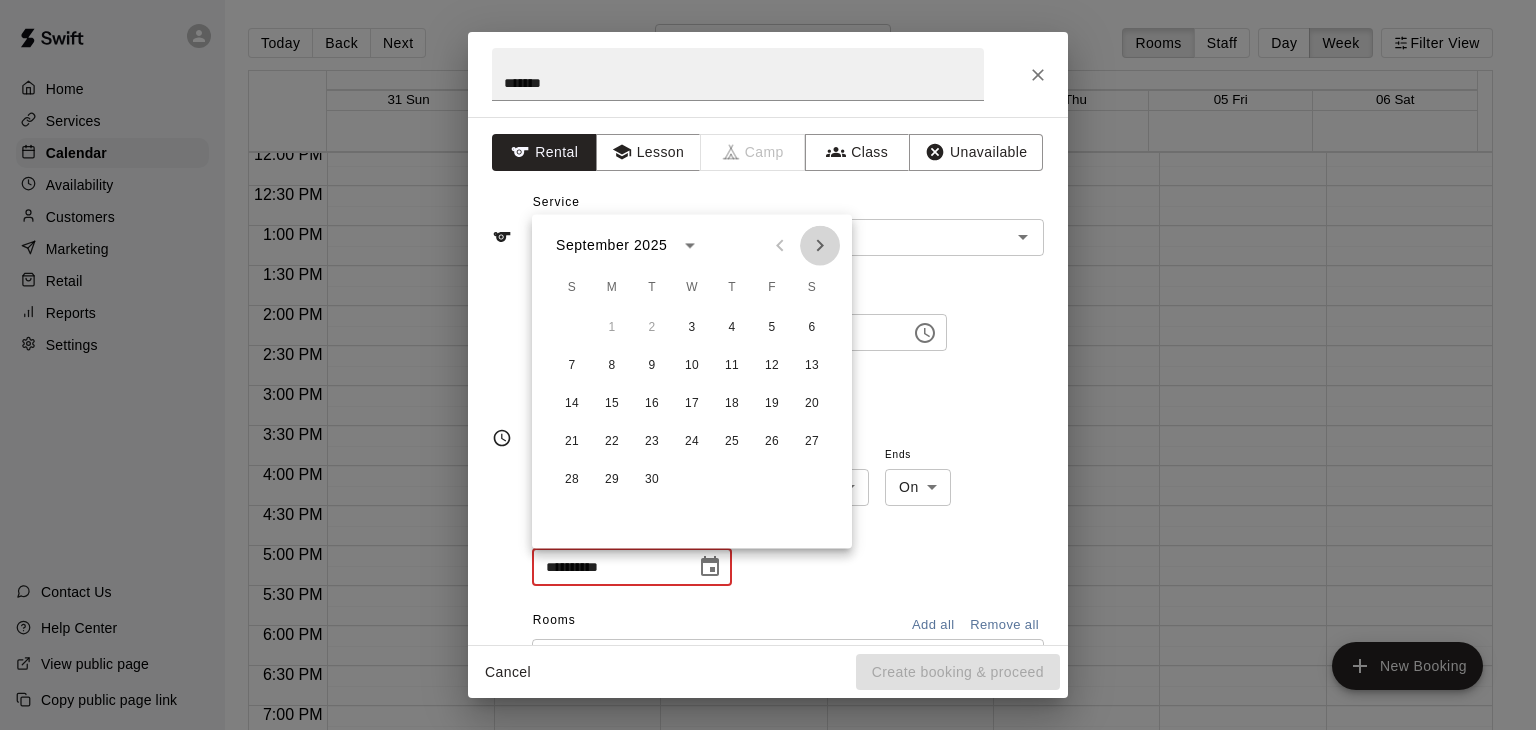 click 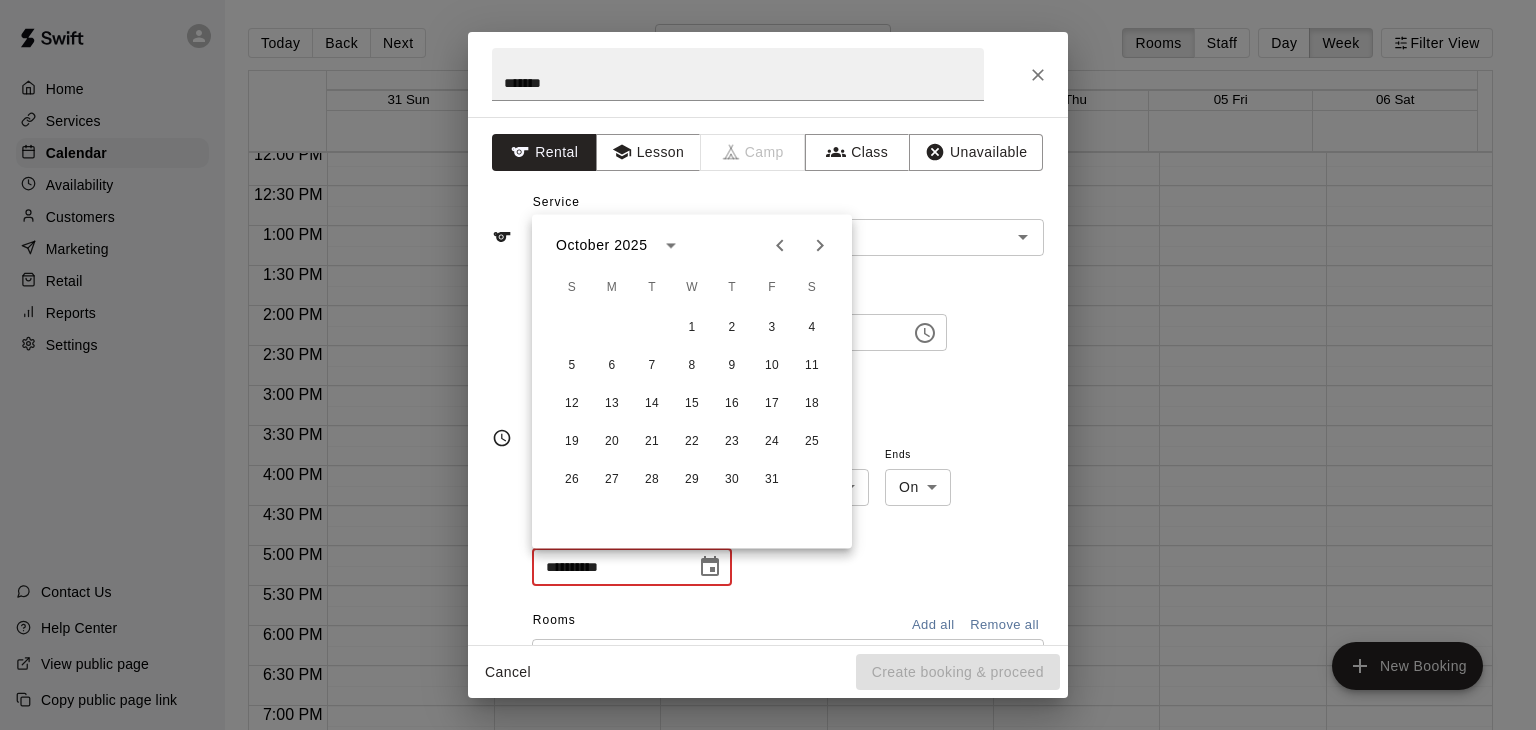 click 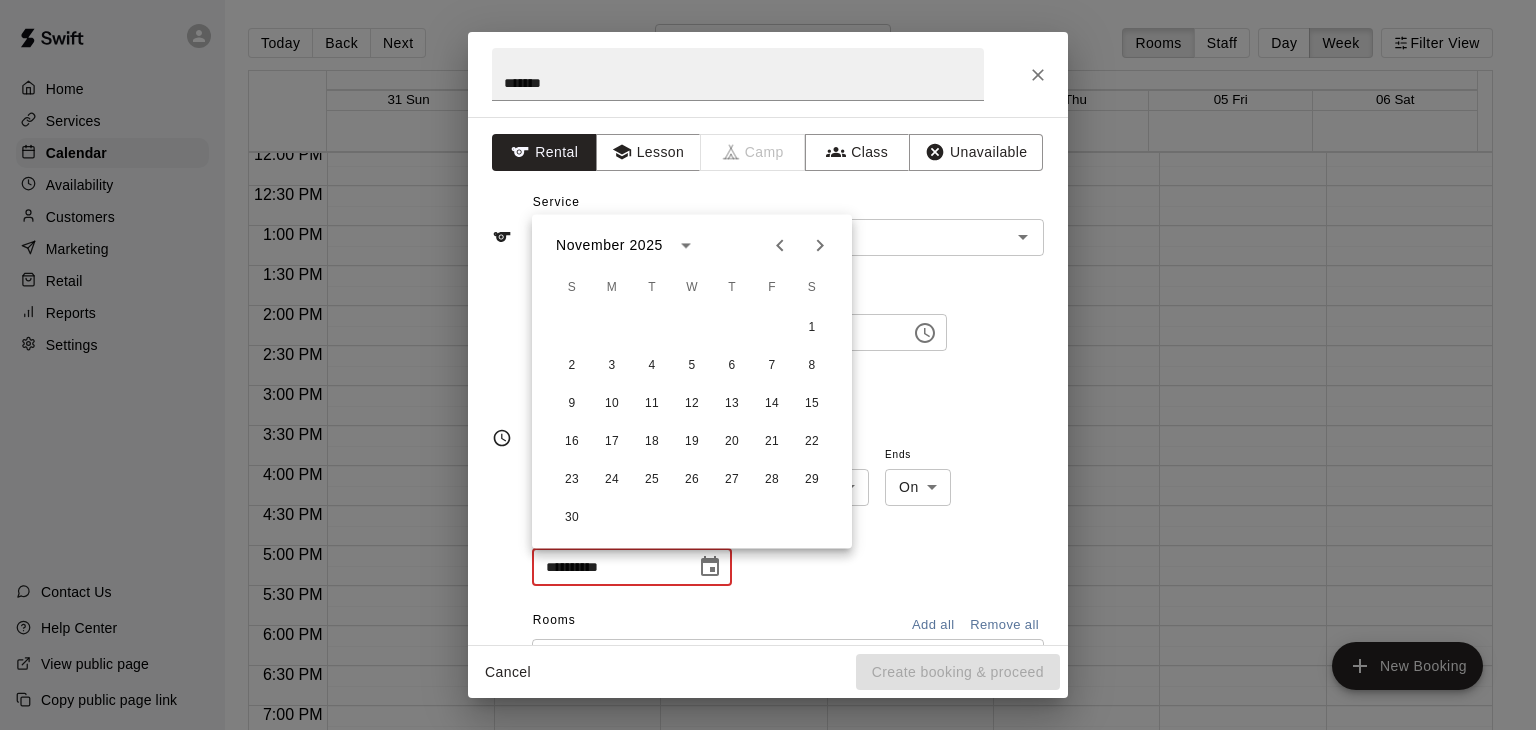 click 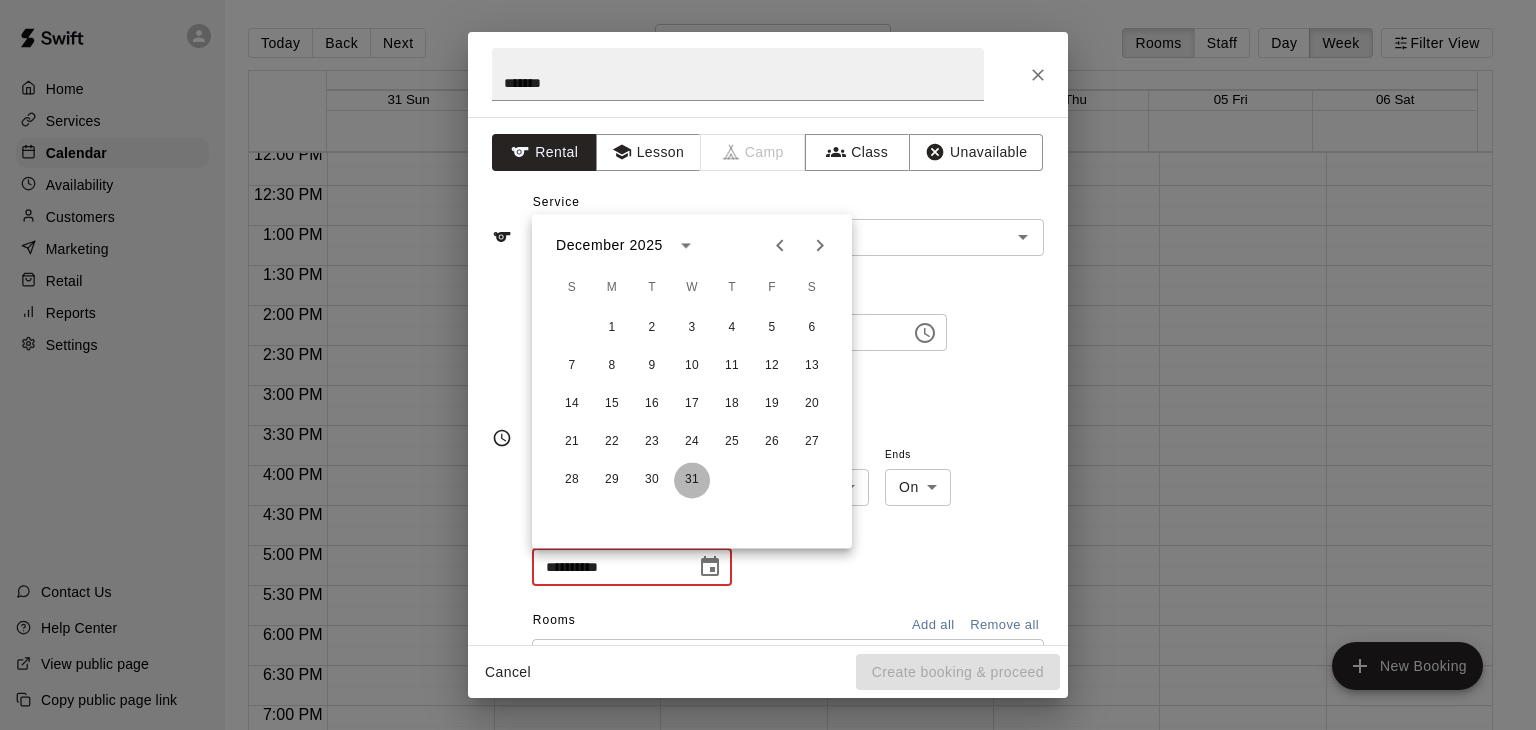 click on "31" at bounding box center [692, 480] 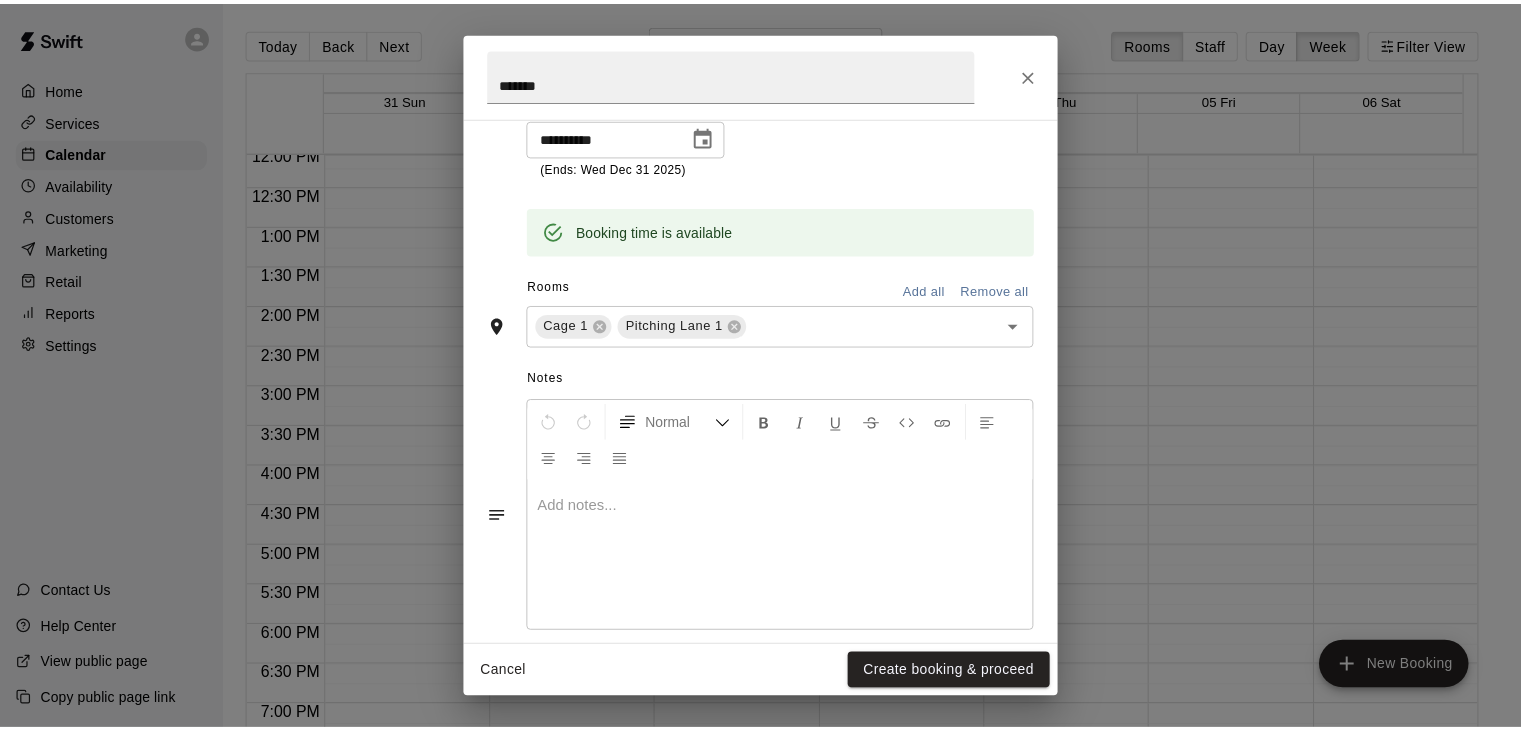 scroll, scrollTop: 454, scrollLeft: 0, axis: vertical 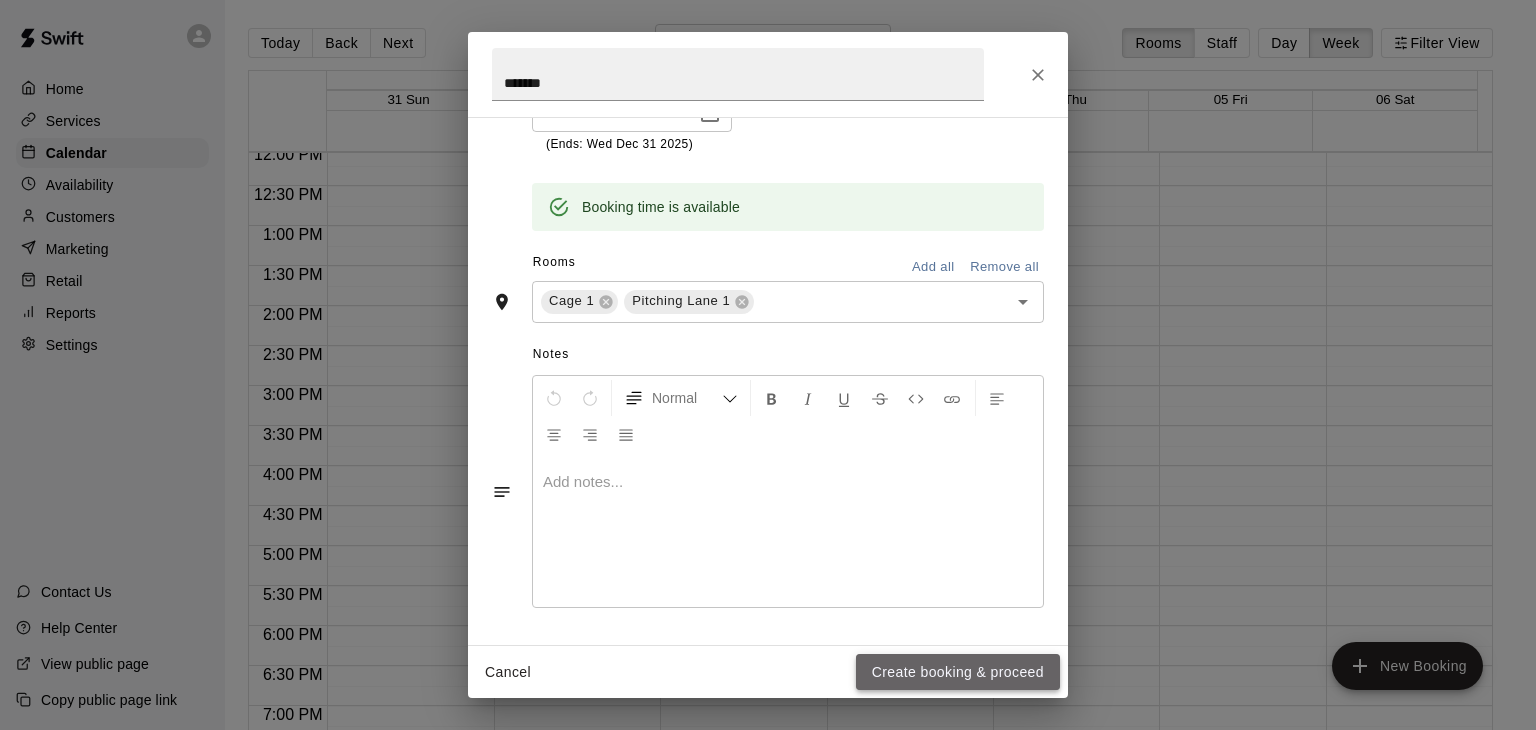 click on "Create booking & proceed" at bounding box center (958, 672) 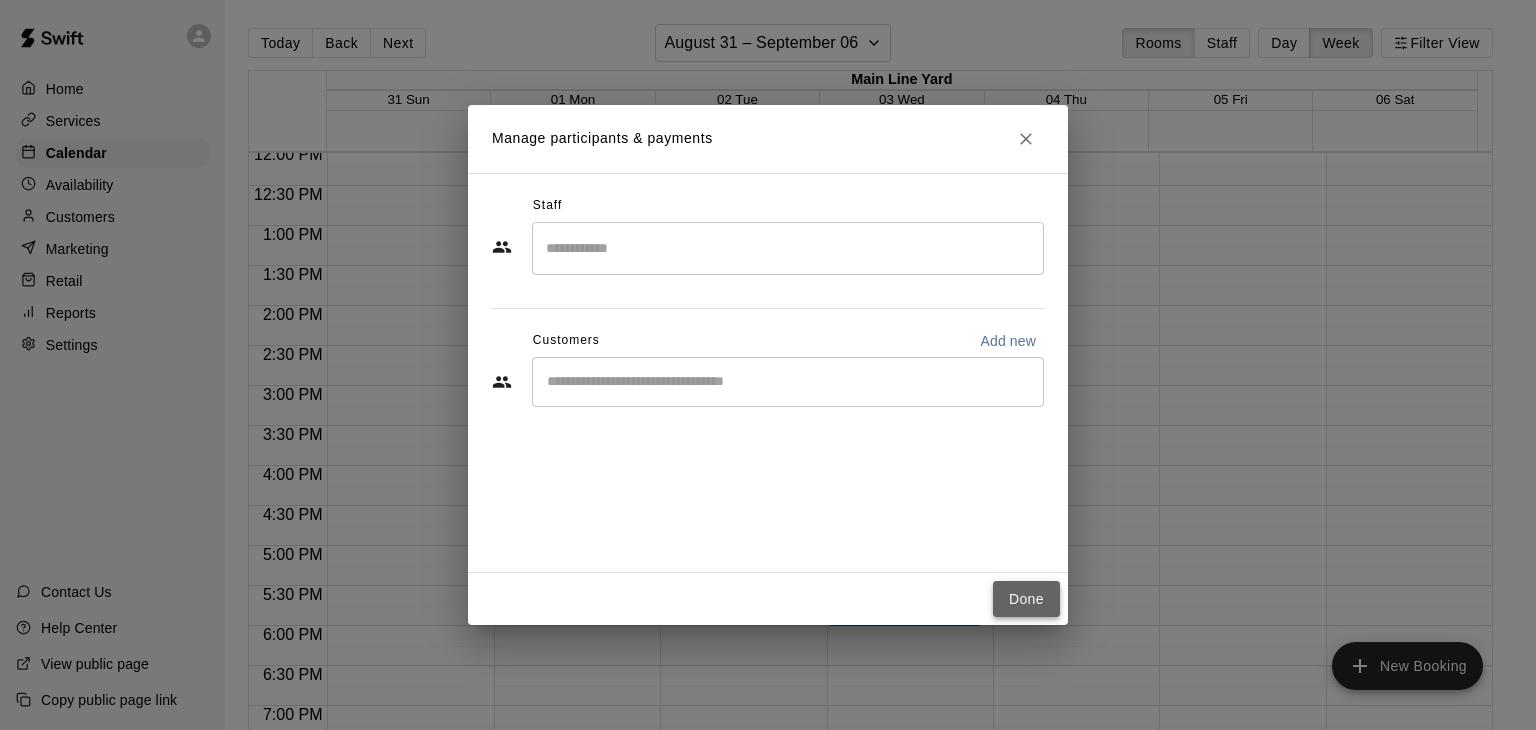 click on "Done" at bounding box center [1026, 599] 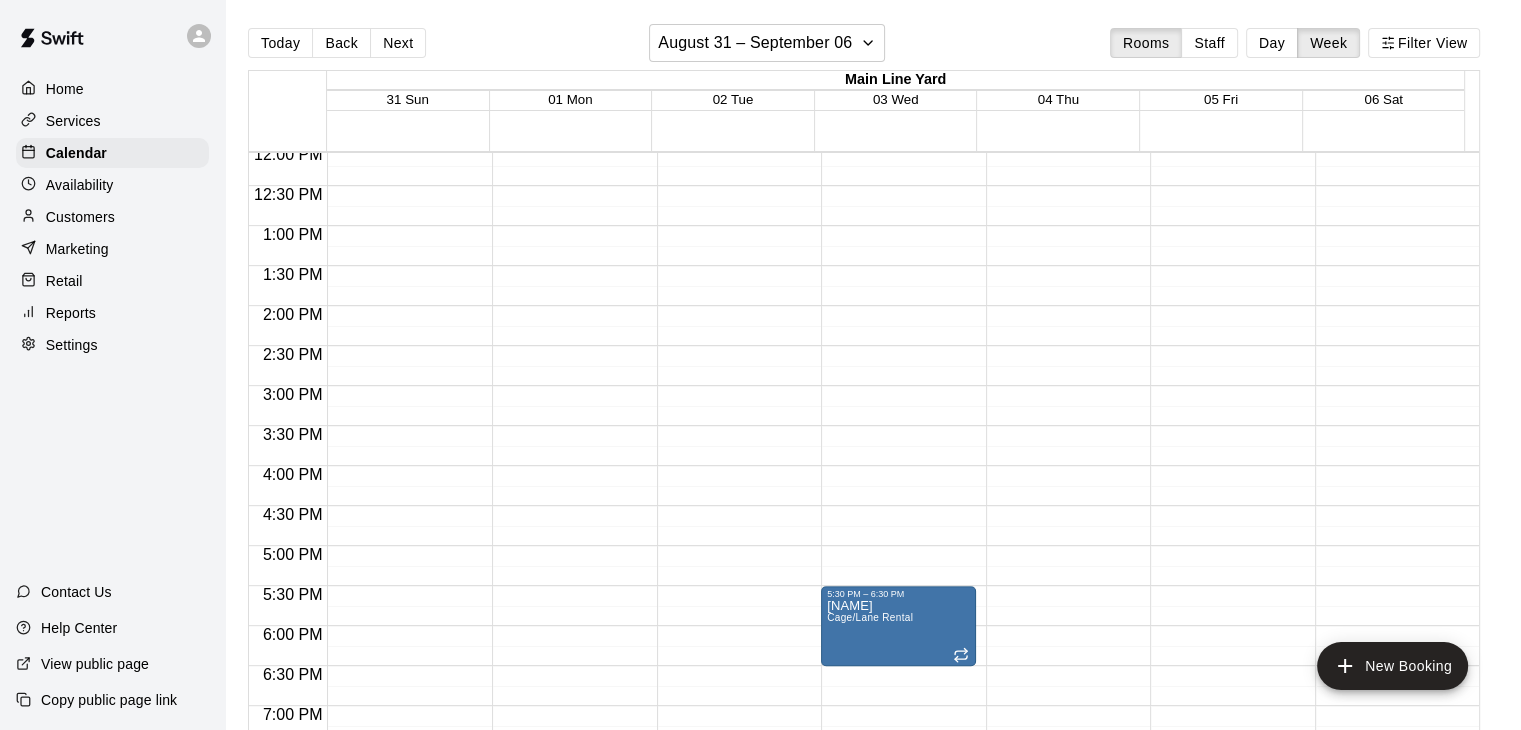 drag, startPoint x: 938, startPoint y: 577, endPoint x: 942, endPoint y: 626, distance: 49.162994 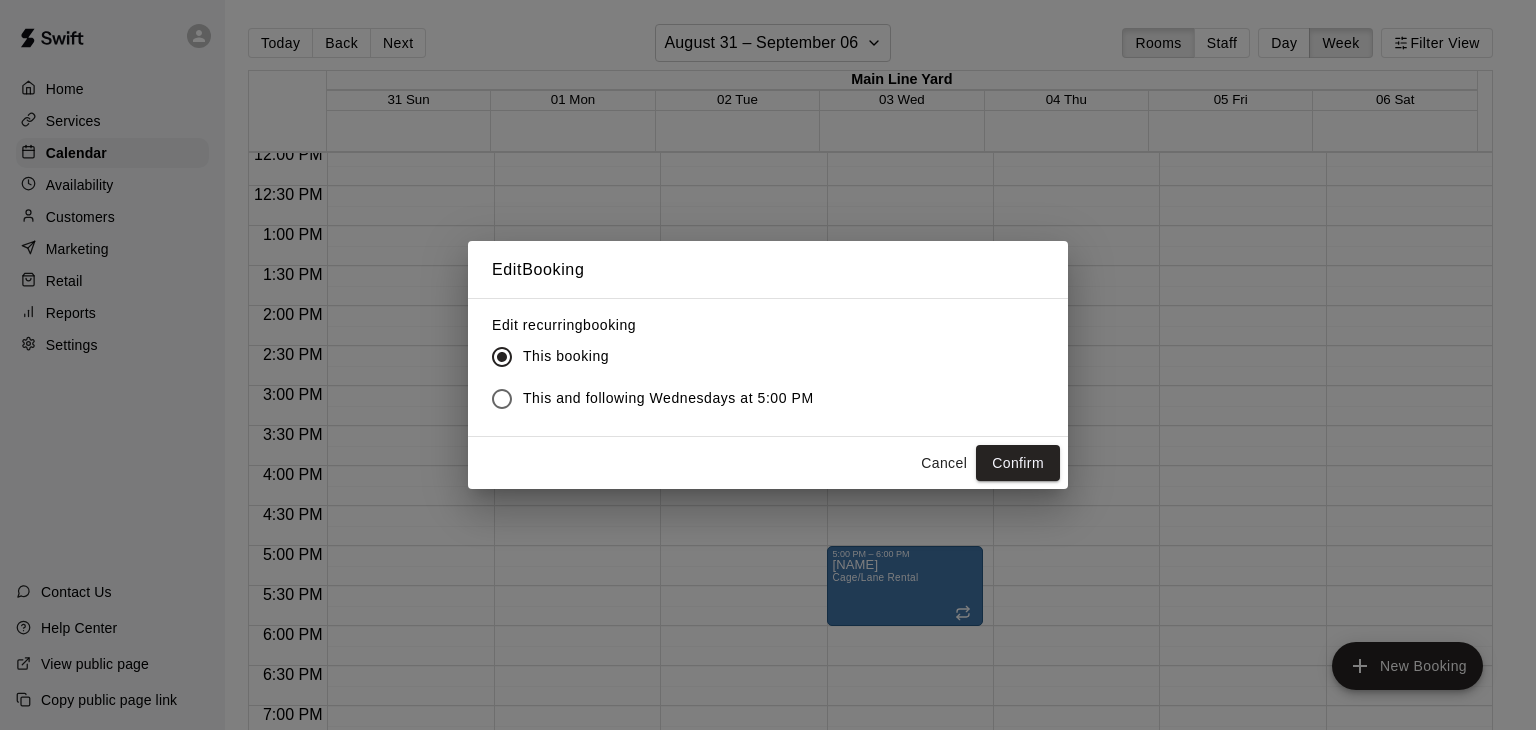 click on "This and following Wednesdays at 5:00 PM" at bounding box center [647, 399] 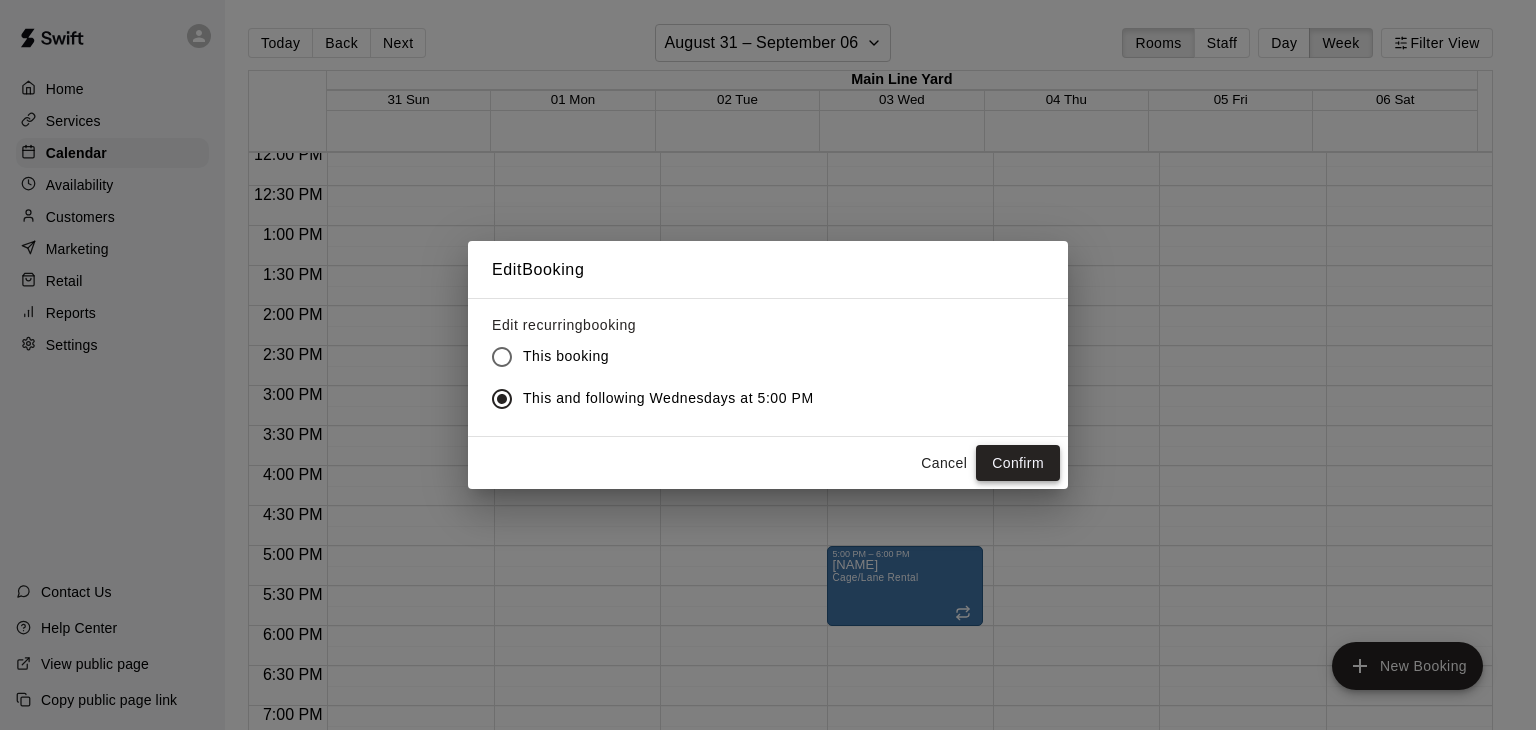 click on "Confirm" at bounding box center (1018, 463) 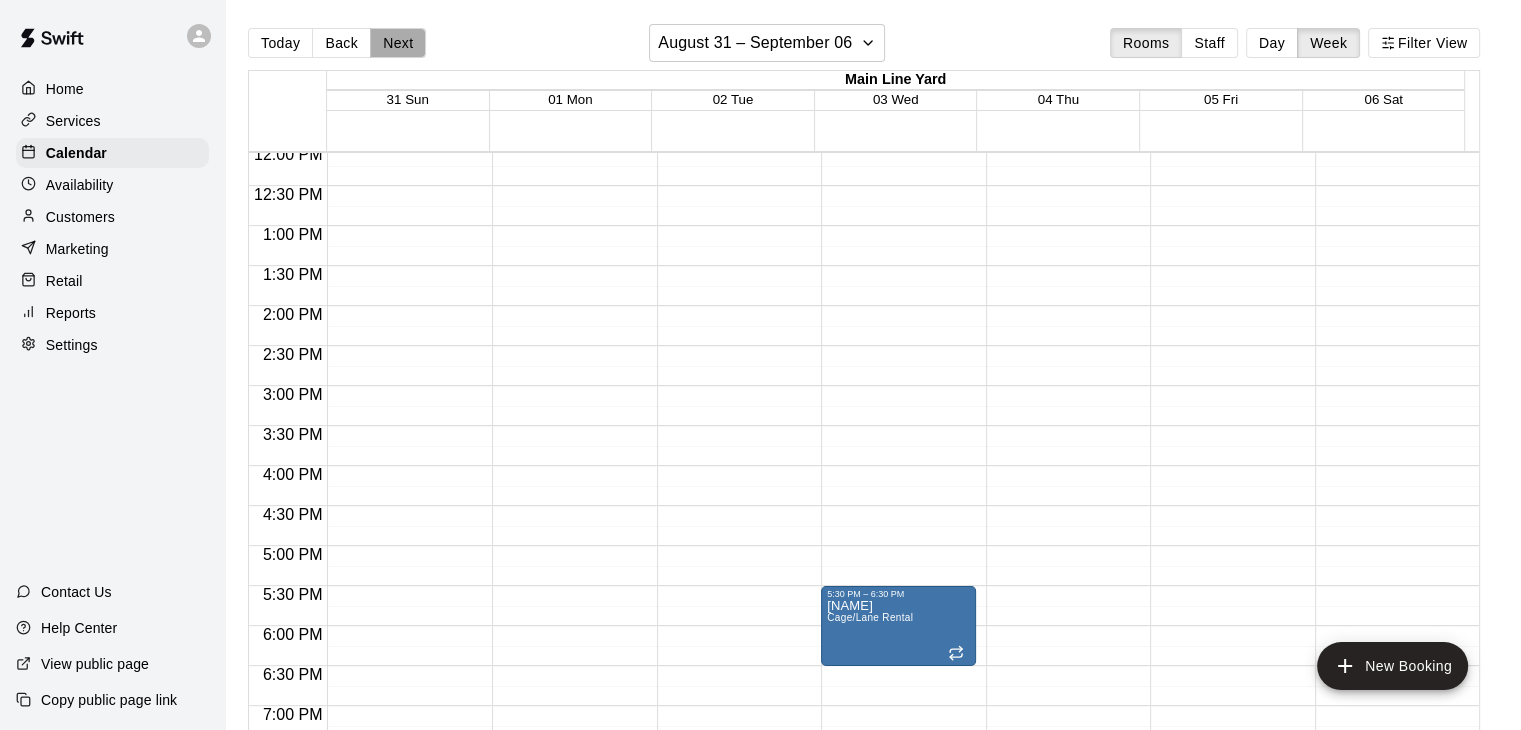 click on "Next" at bounding box center (398, 43) 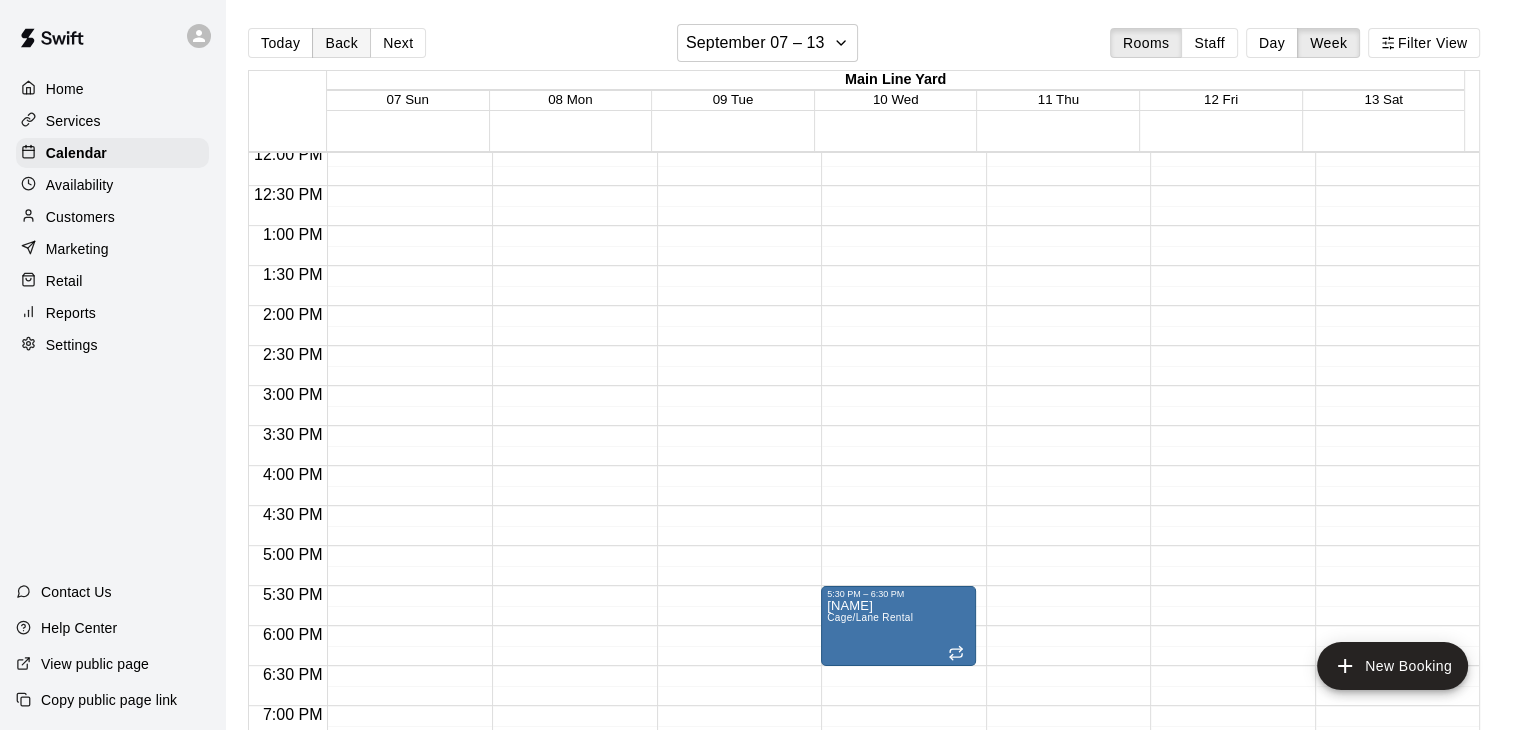 click on "Back" at bounding box center [341, 43] 